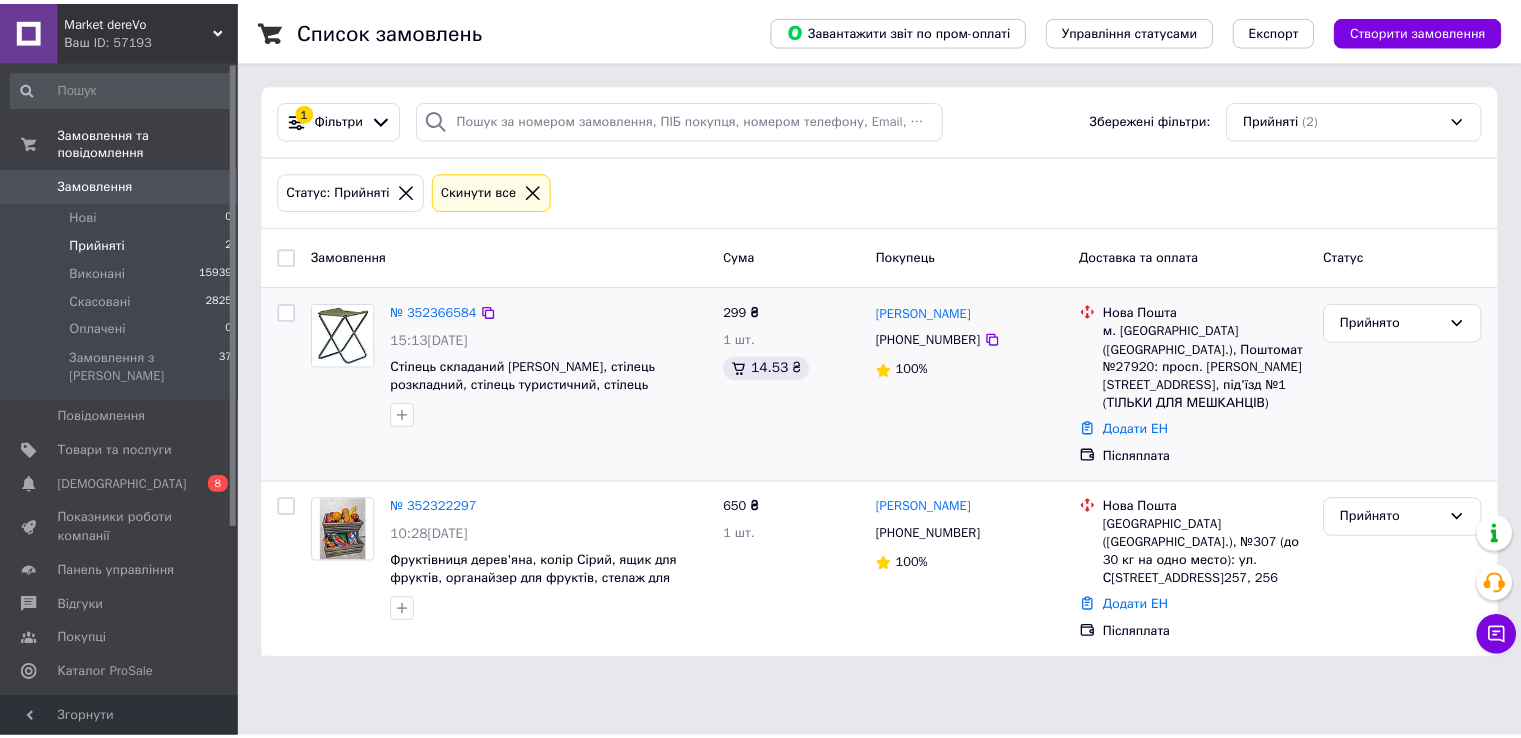 scroll, scrollTop: 0, scrollLeft: 0, axis: both 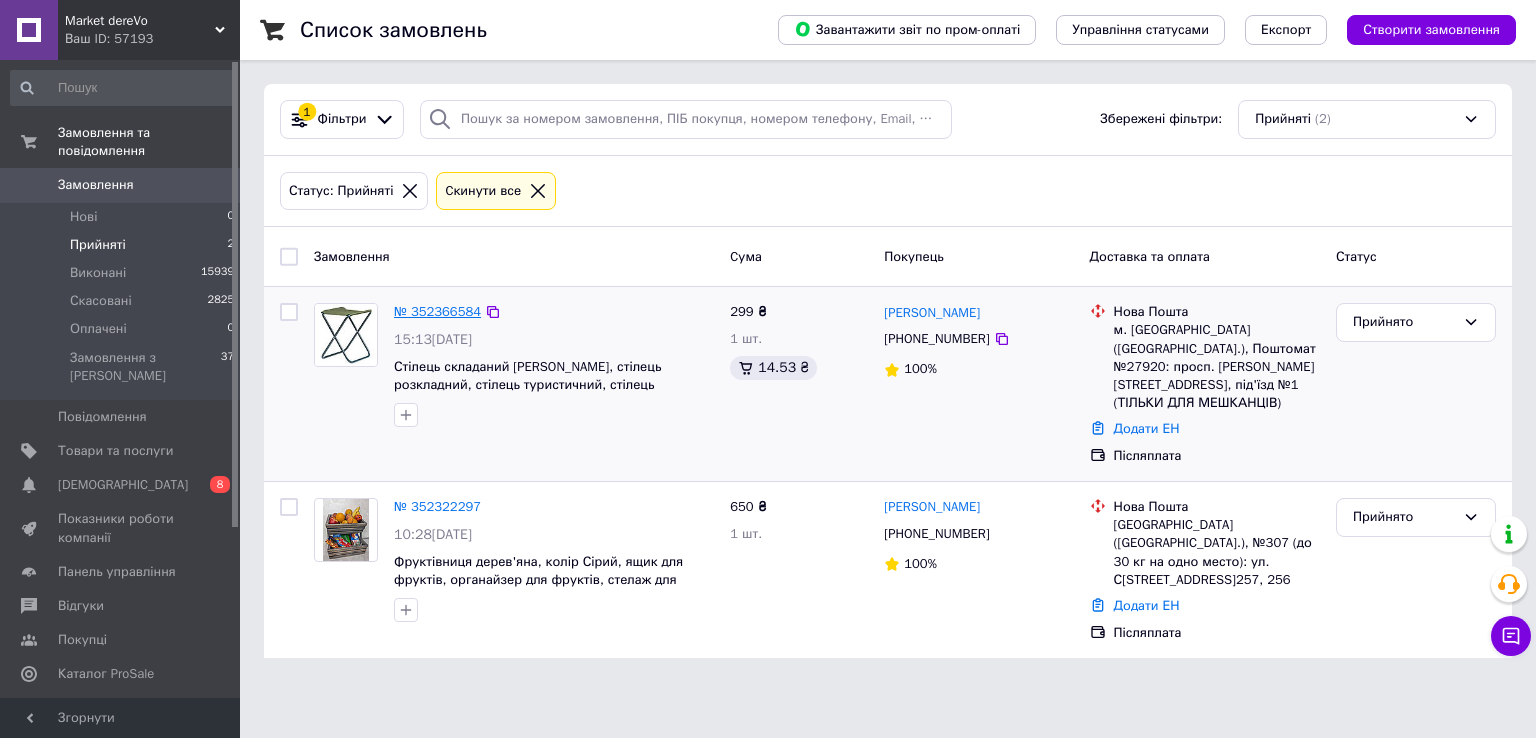 click on "№ 352366584" at bounding box center [437, 311] 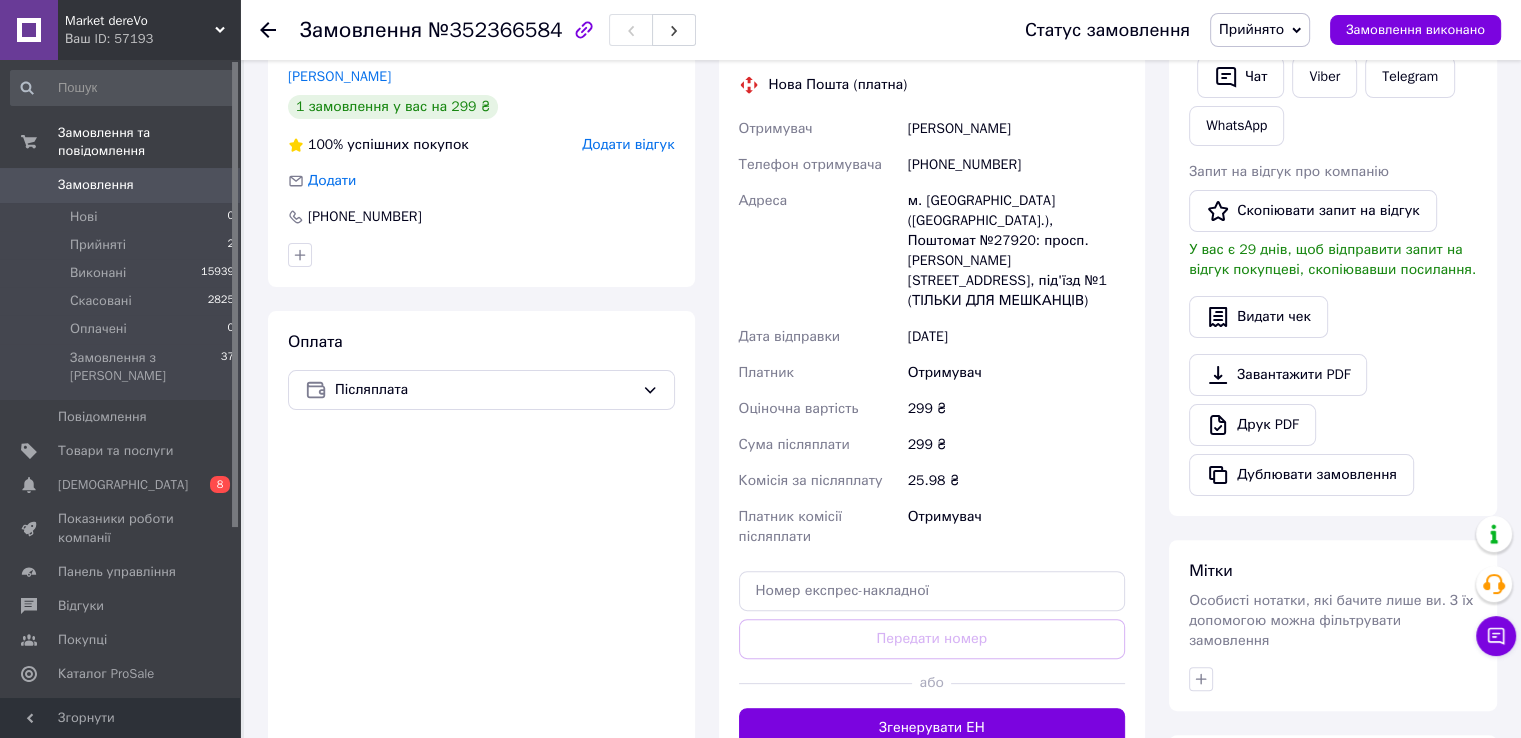 scroll, scrollTop: 432, scrollLeft: 0, axis: vertical 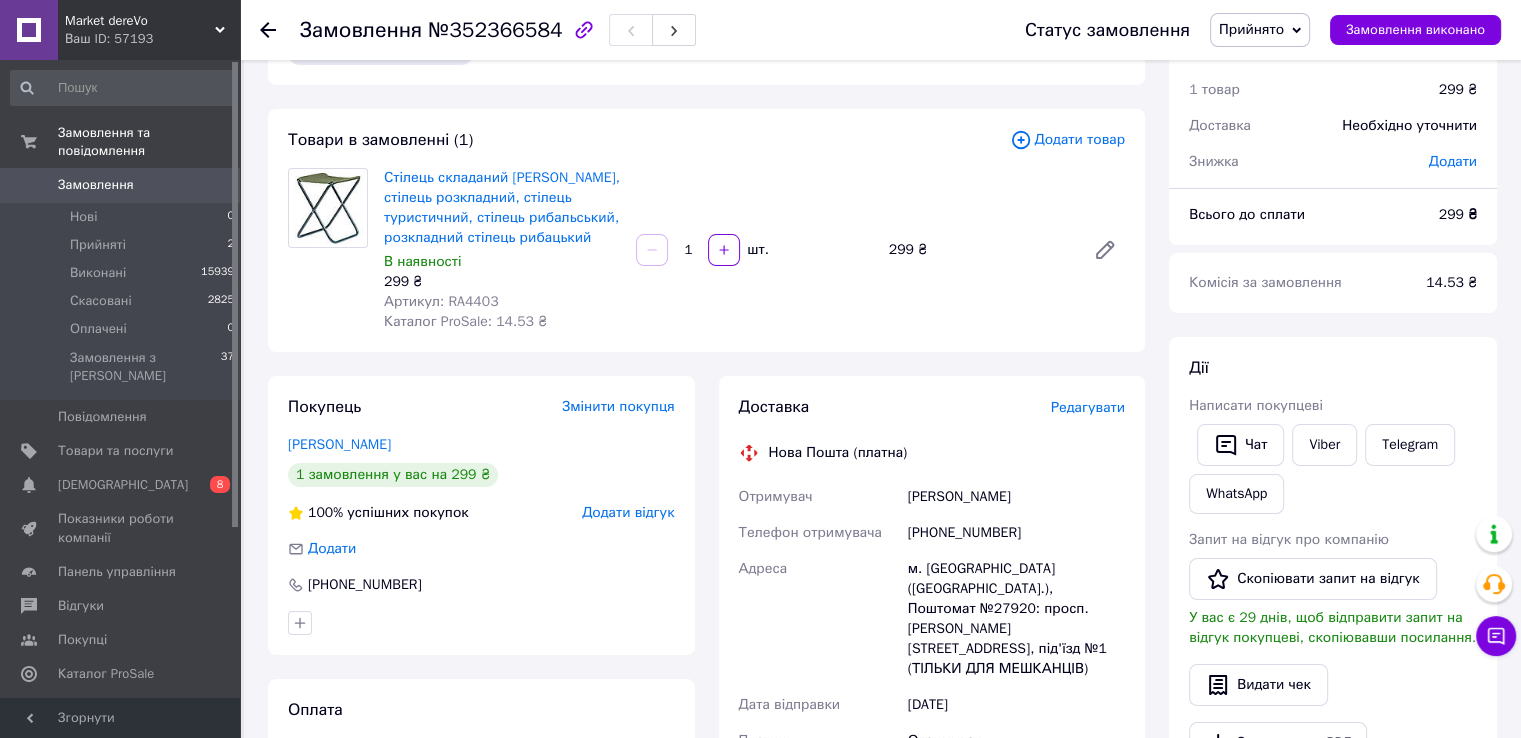 click on "Редагувати" at bounding box center (1088, 407) 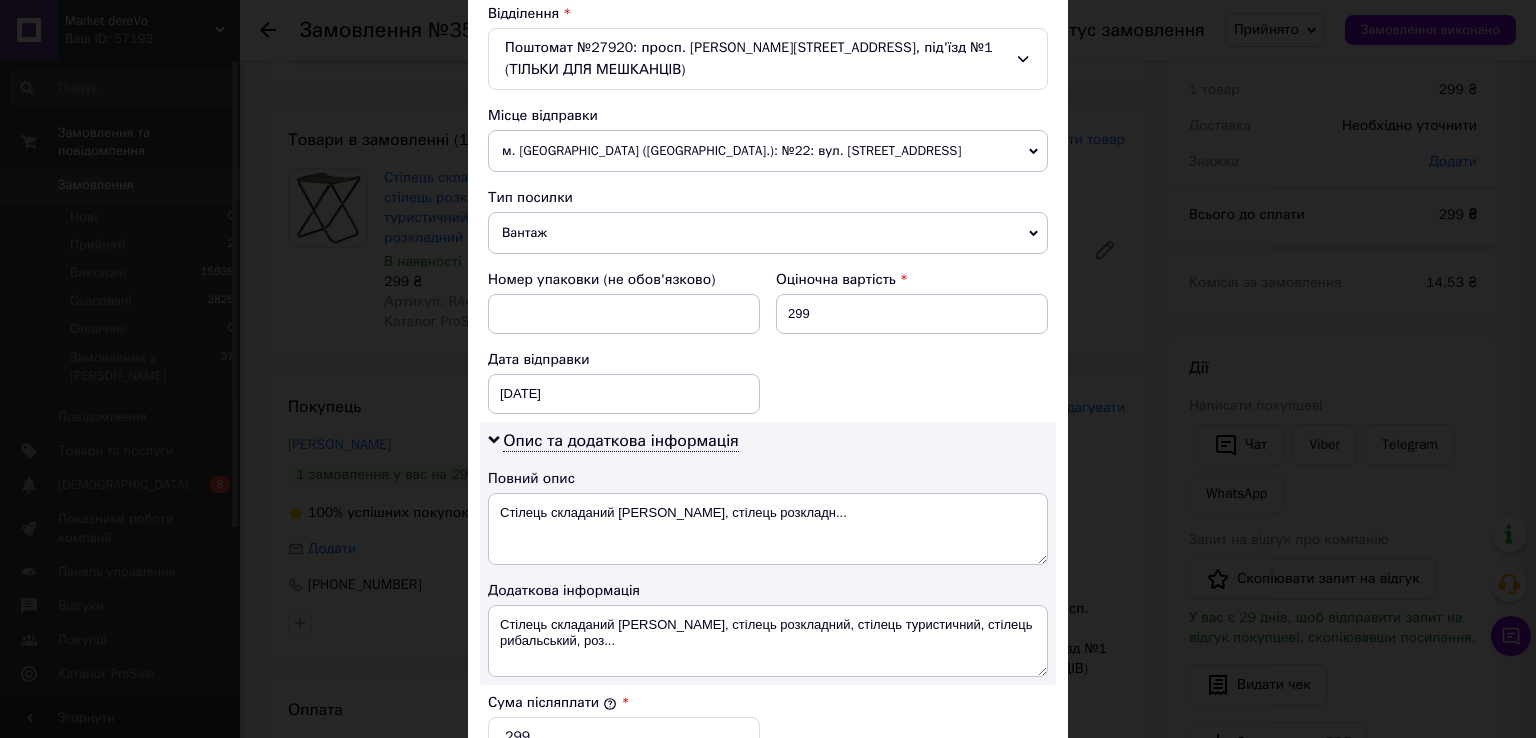 scroll, scrollTop: 609, scrollLeft: 0, axis: vertical 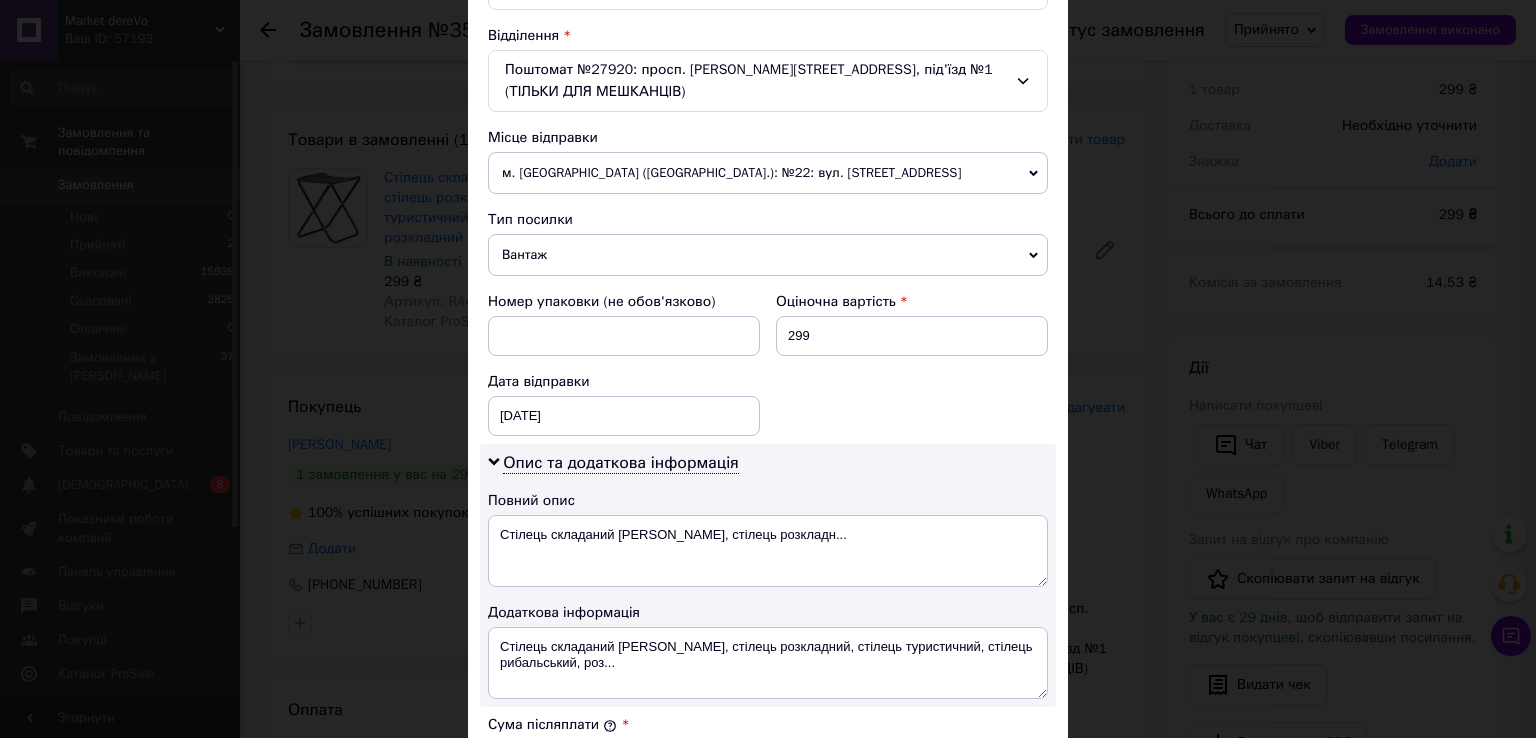 click on "м. [GEOGRAPHIC_DATA] ([GEOGRAPHIC_DATA].): №22: вул. [STREET_ADDRESS]" at bounding box center (768, 173) 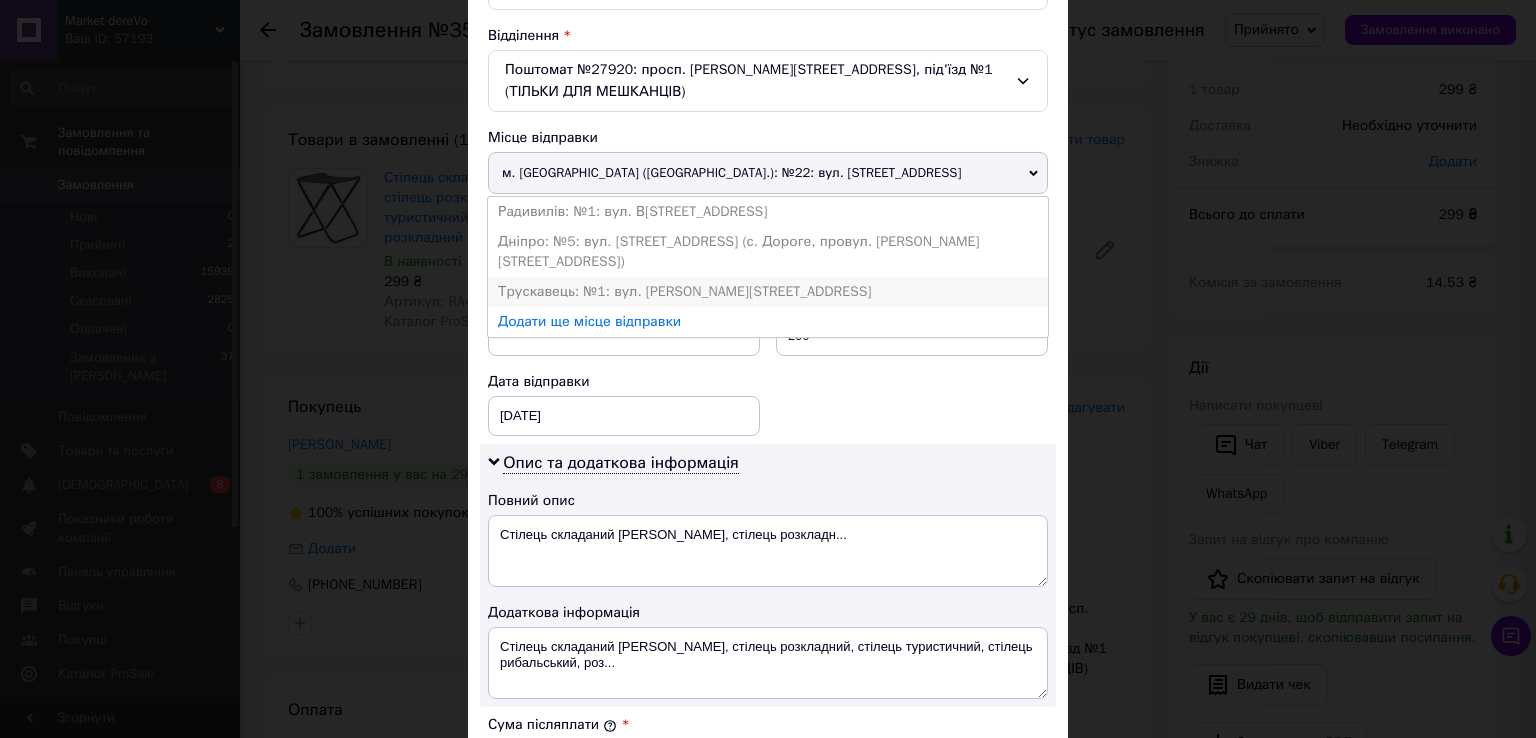 click on "Трускавець: №1: вул. [PERSON_NAME][STREET_ADDRESS]" at bounding box center (768, 292) 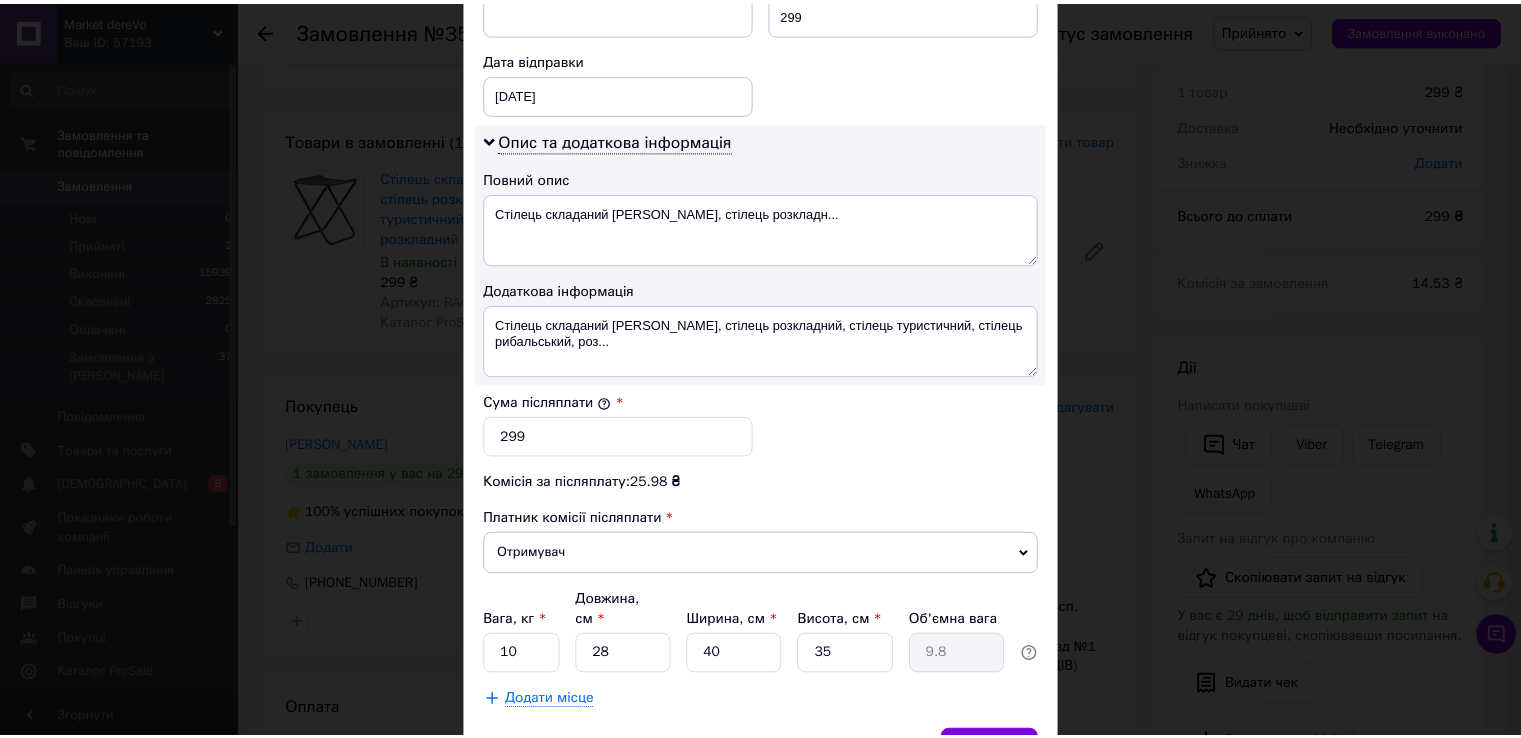 scroll, scrollTop: 1027, scrollLeft: 0, axis: vertical 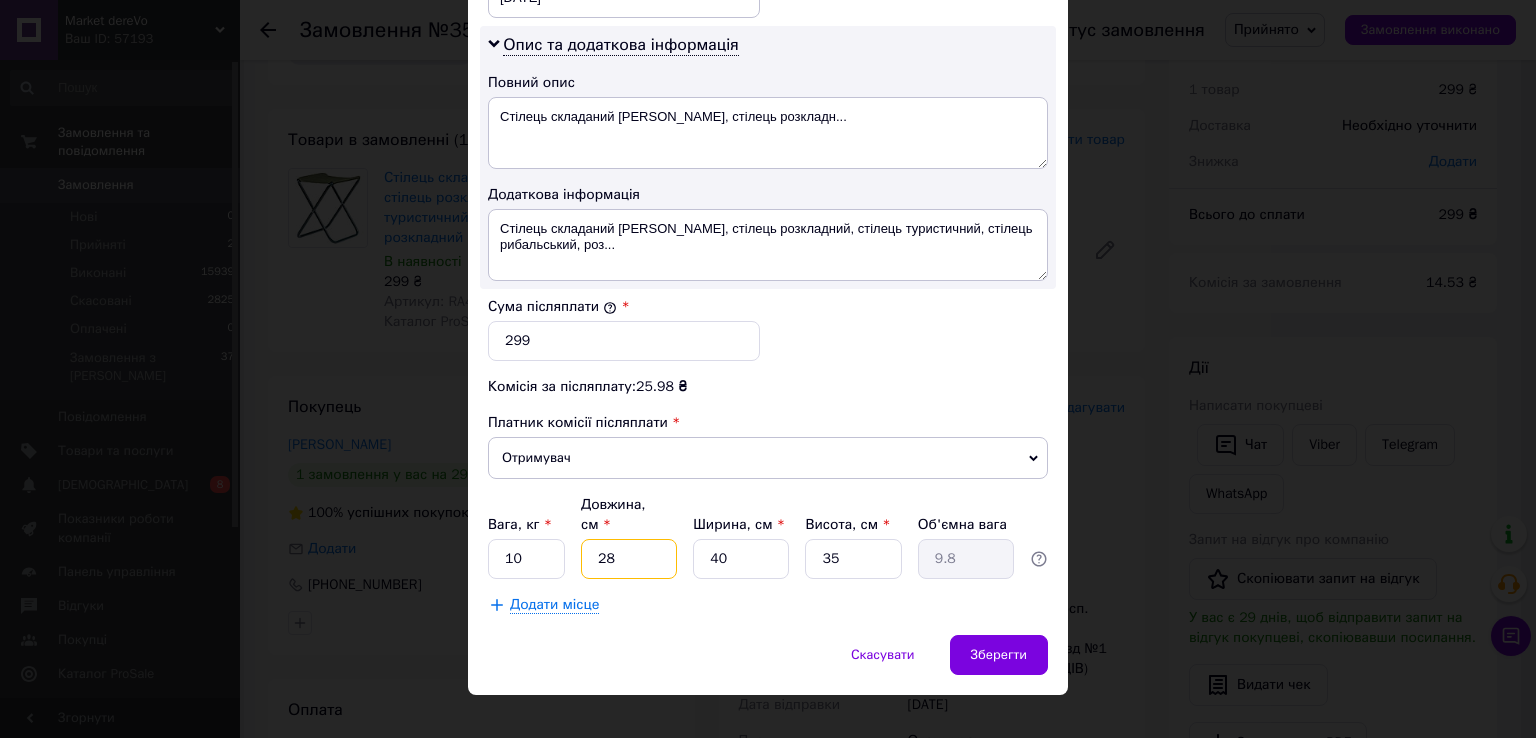 drag, startPoint x: 627, startPoint y: 531, endPoint x: 583, endPoint y: 534, distance: 44.102154 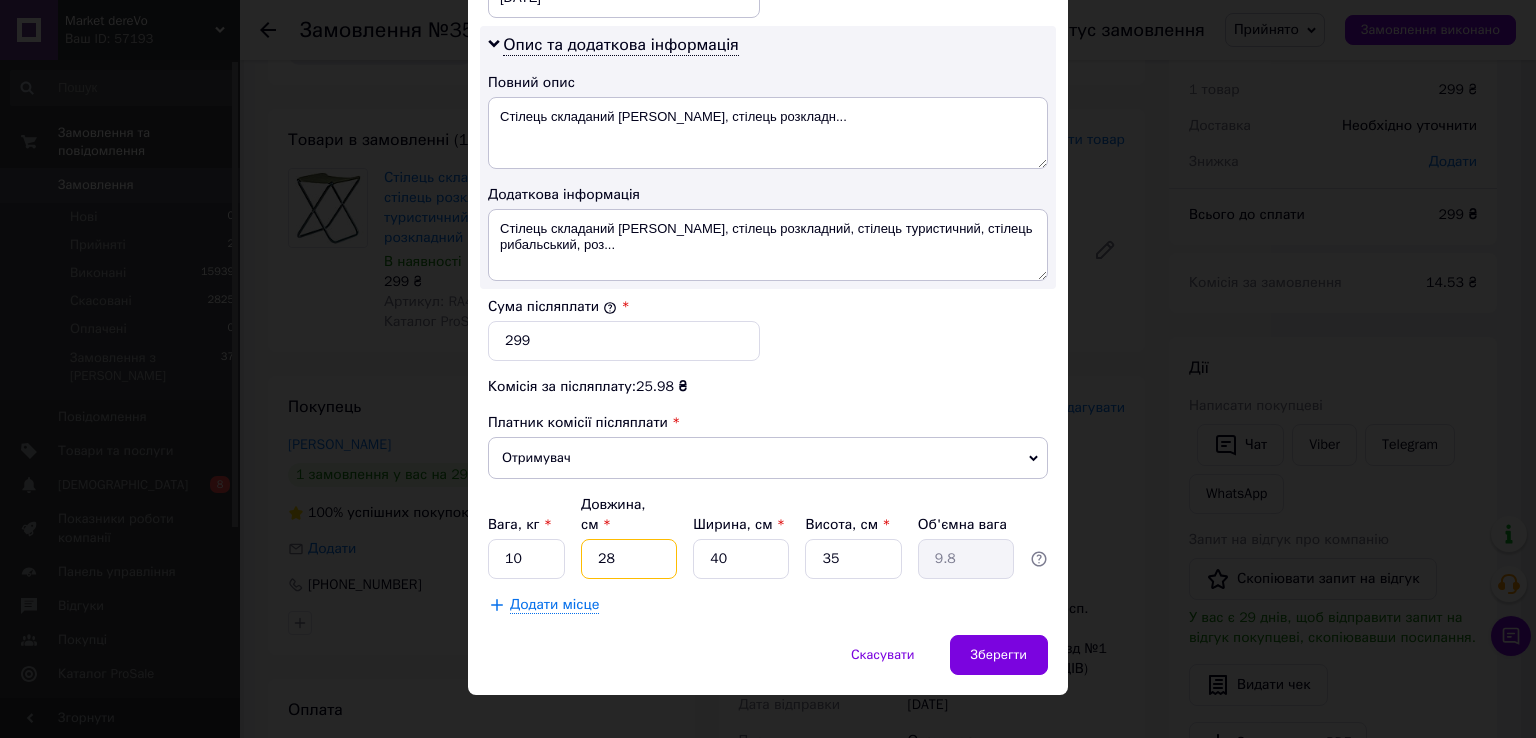 type on "4" 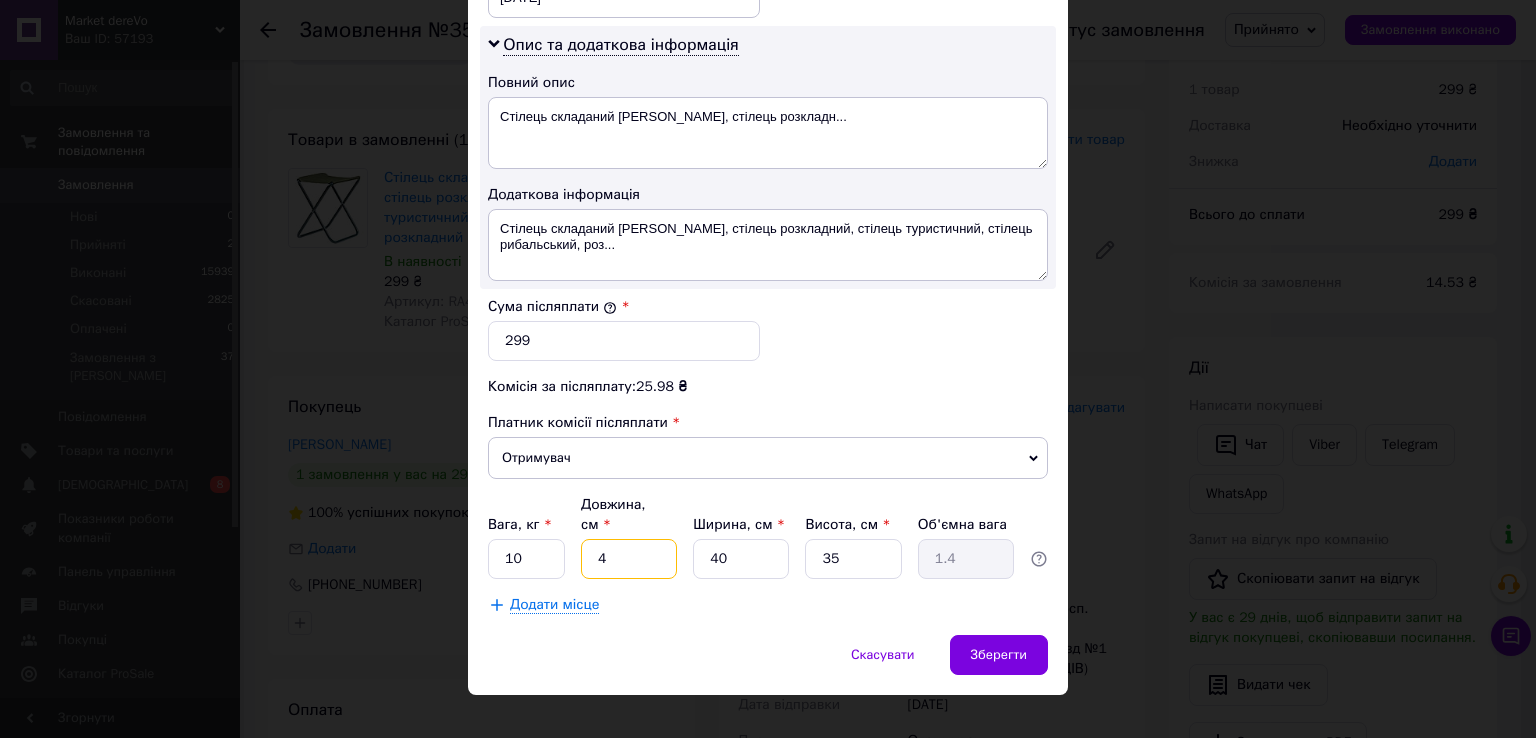 type on "46" 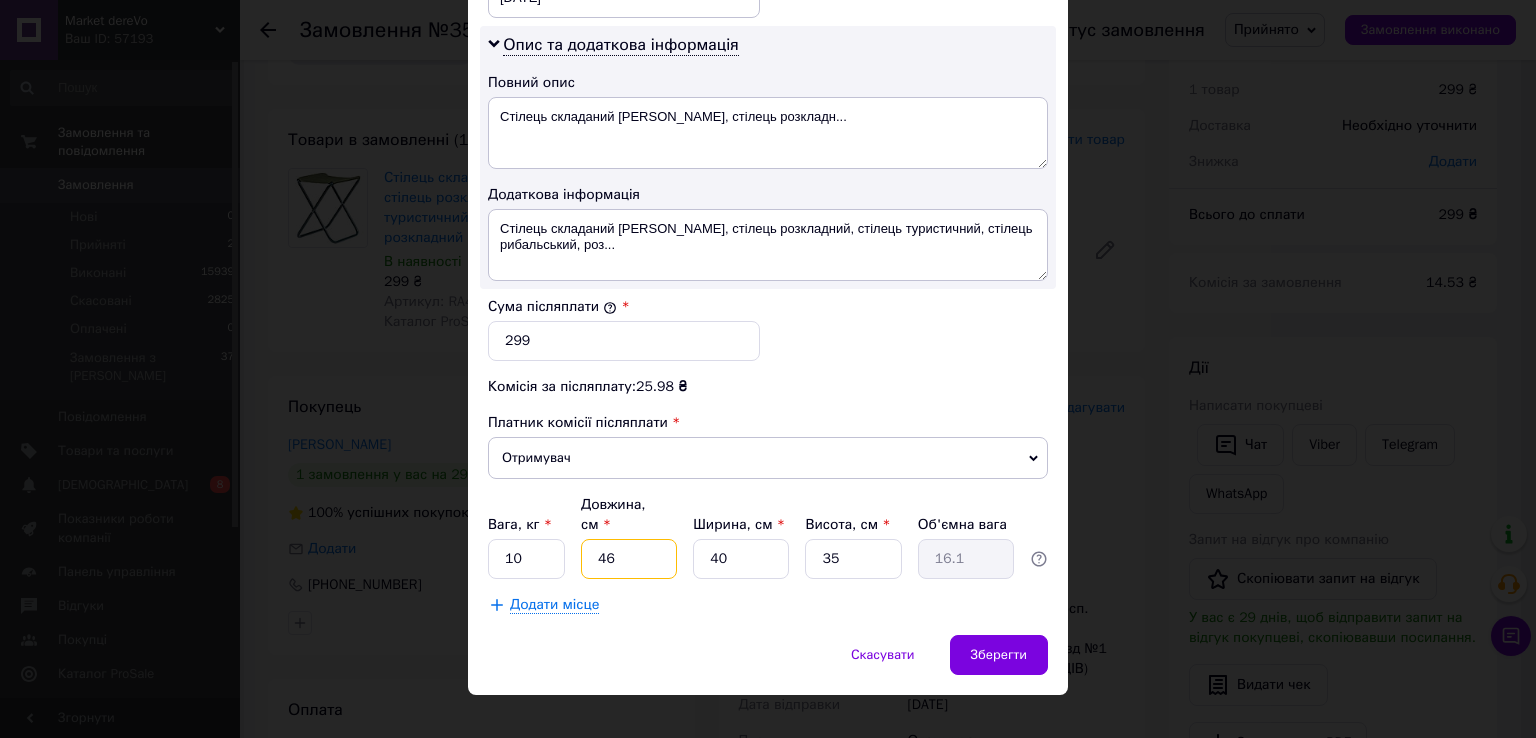 type on "46" 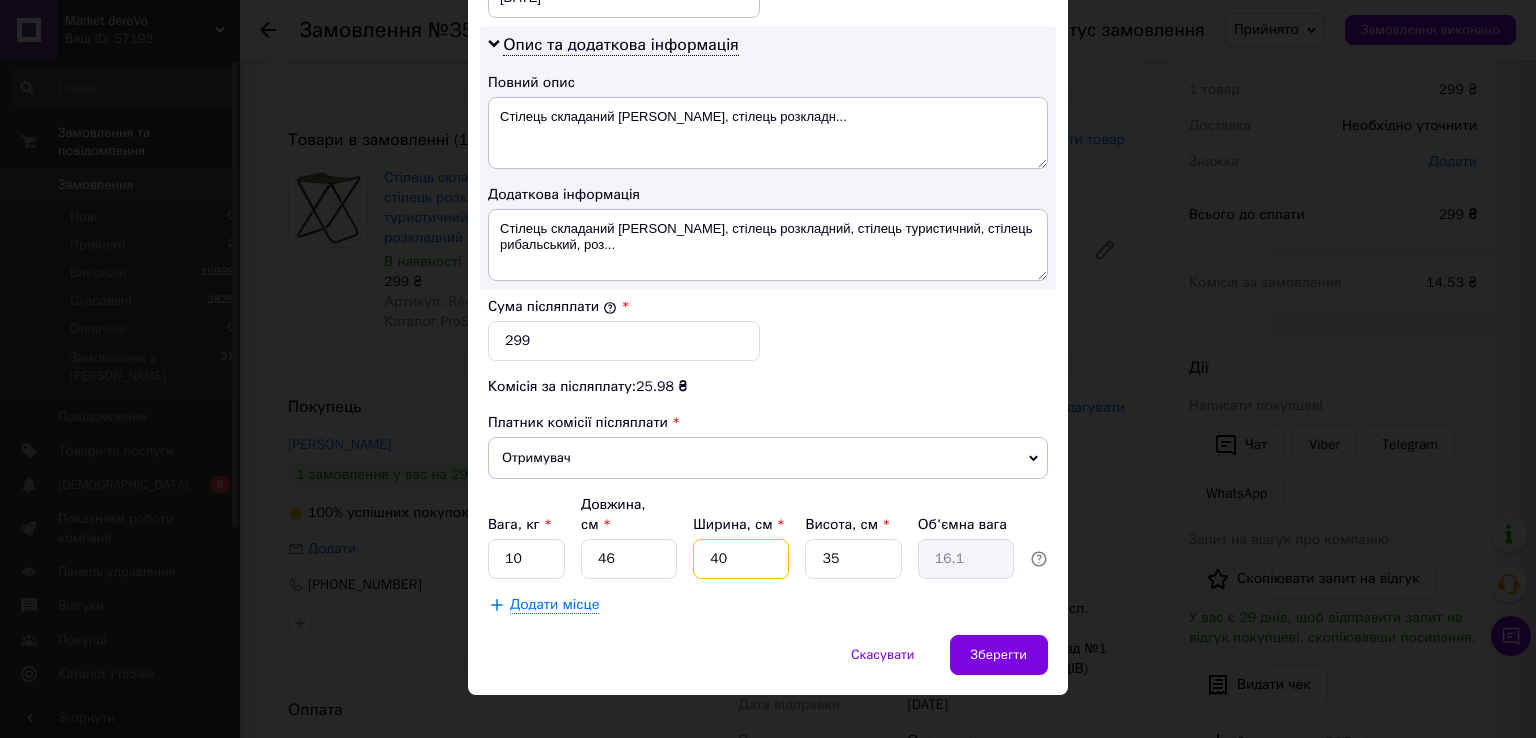 type on "4" 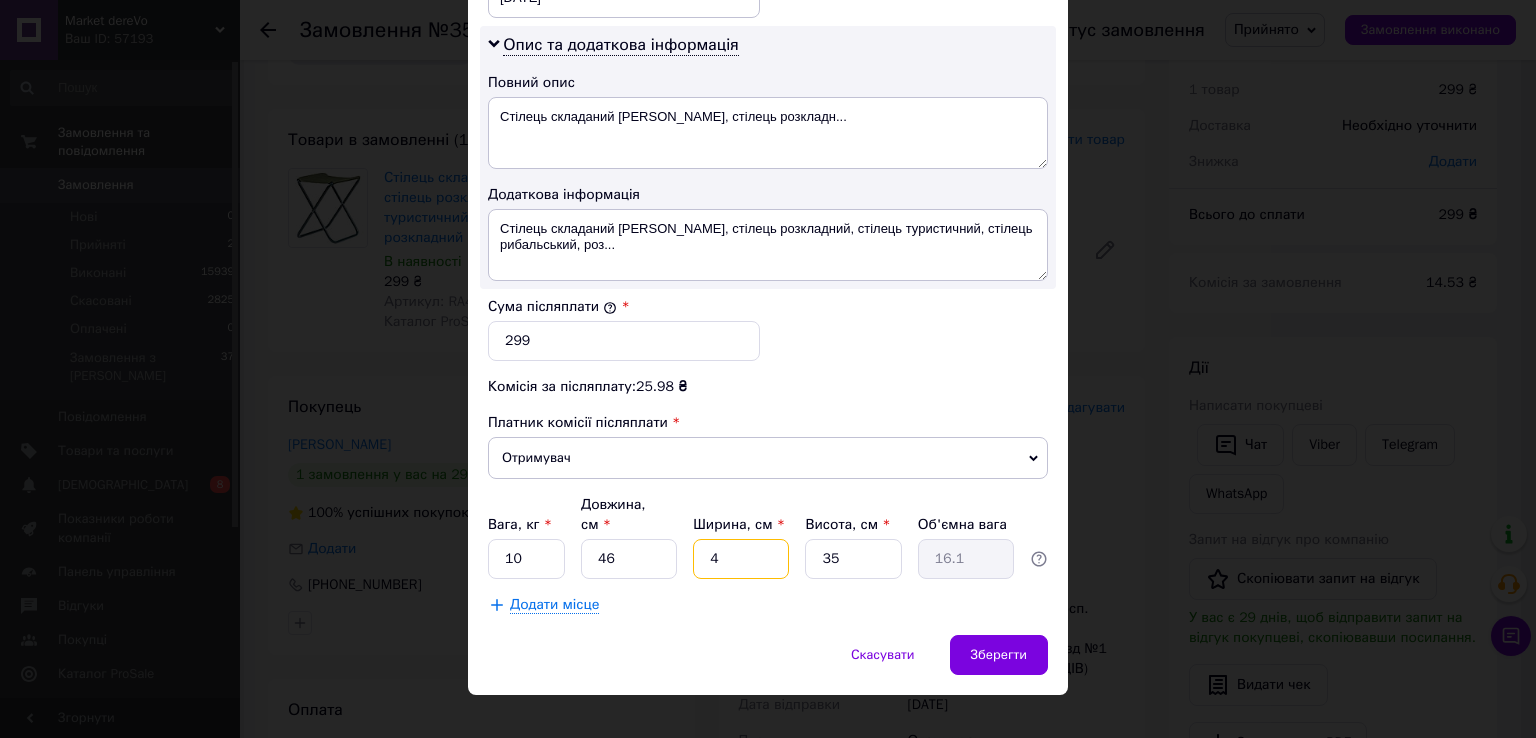 type on "1.61" 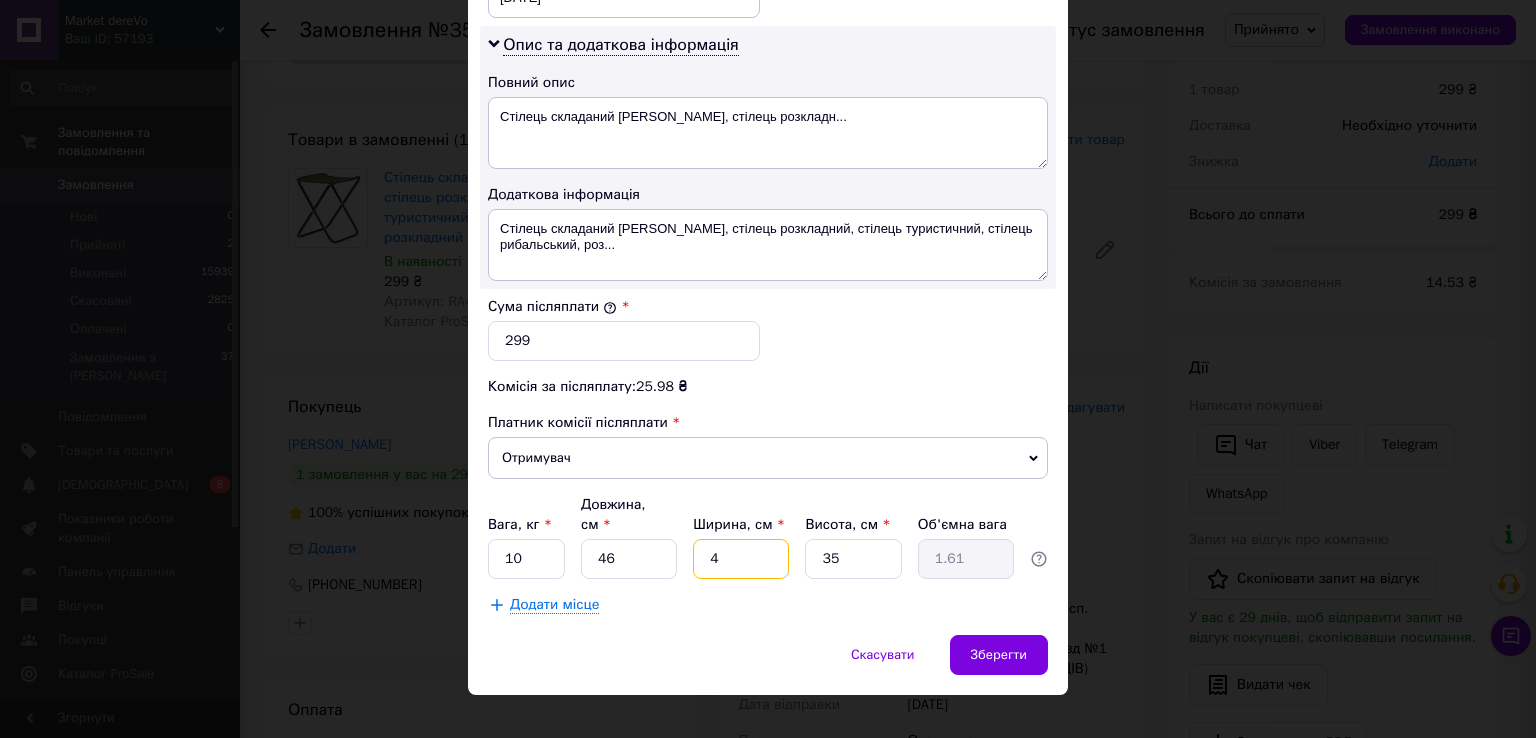 type on "47" 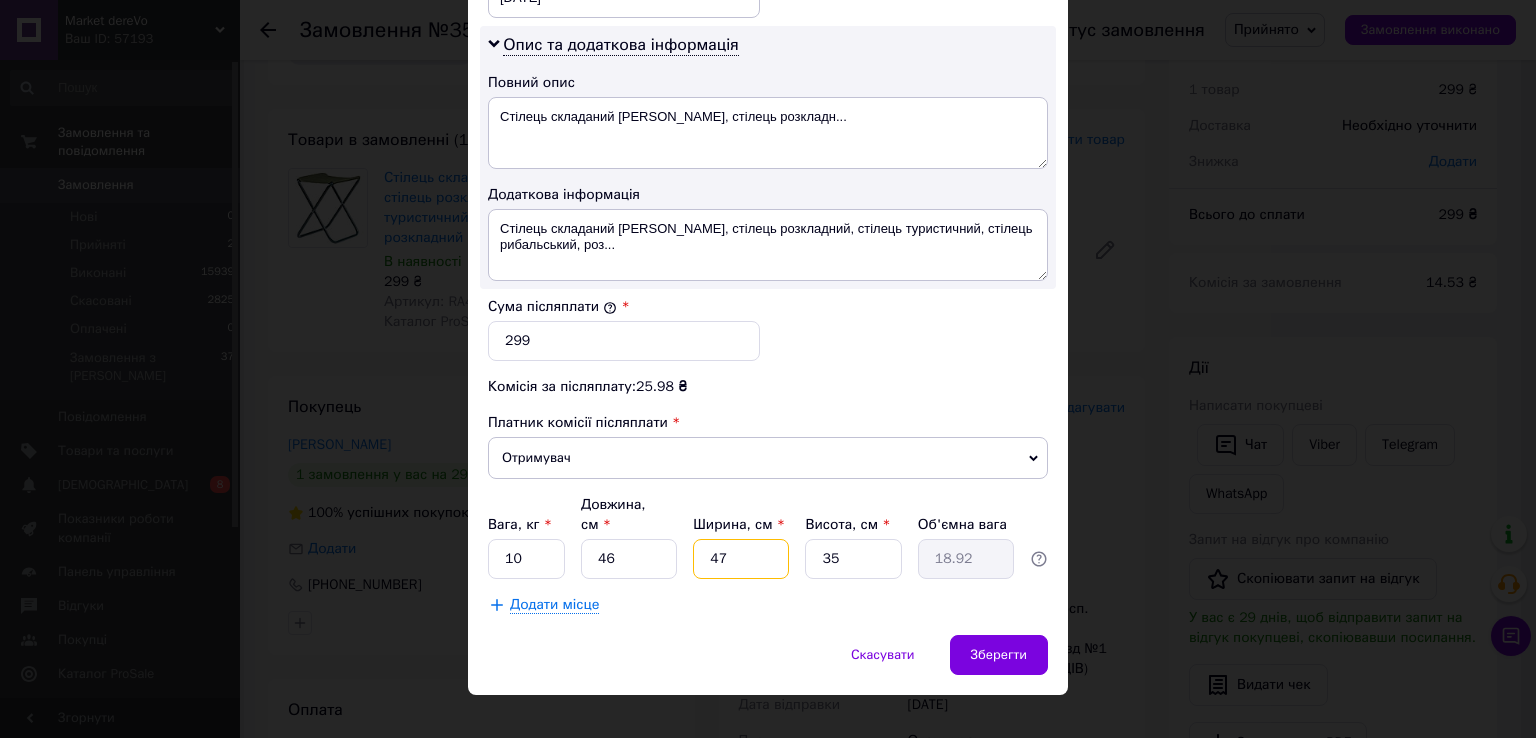 type on "47" 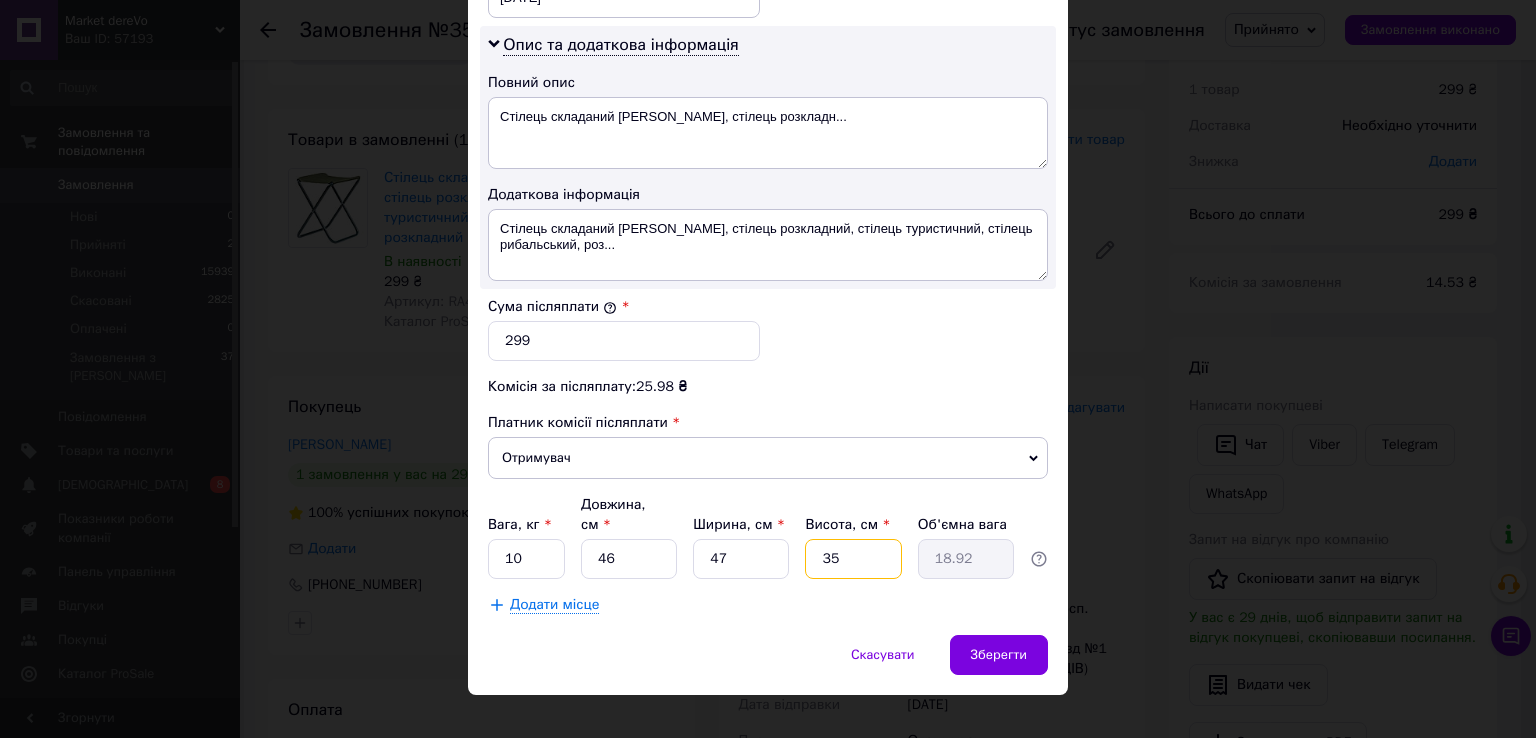 type on "1" 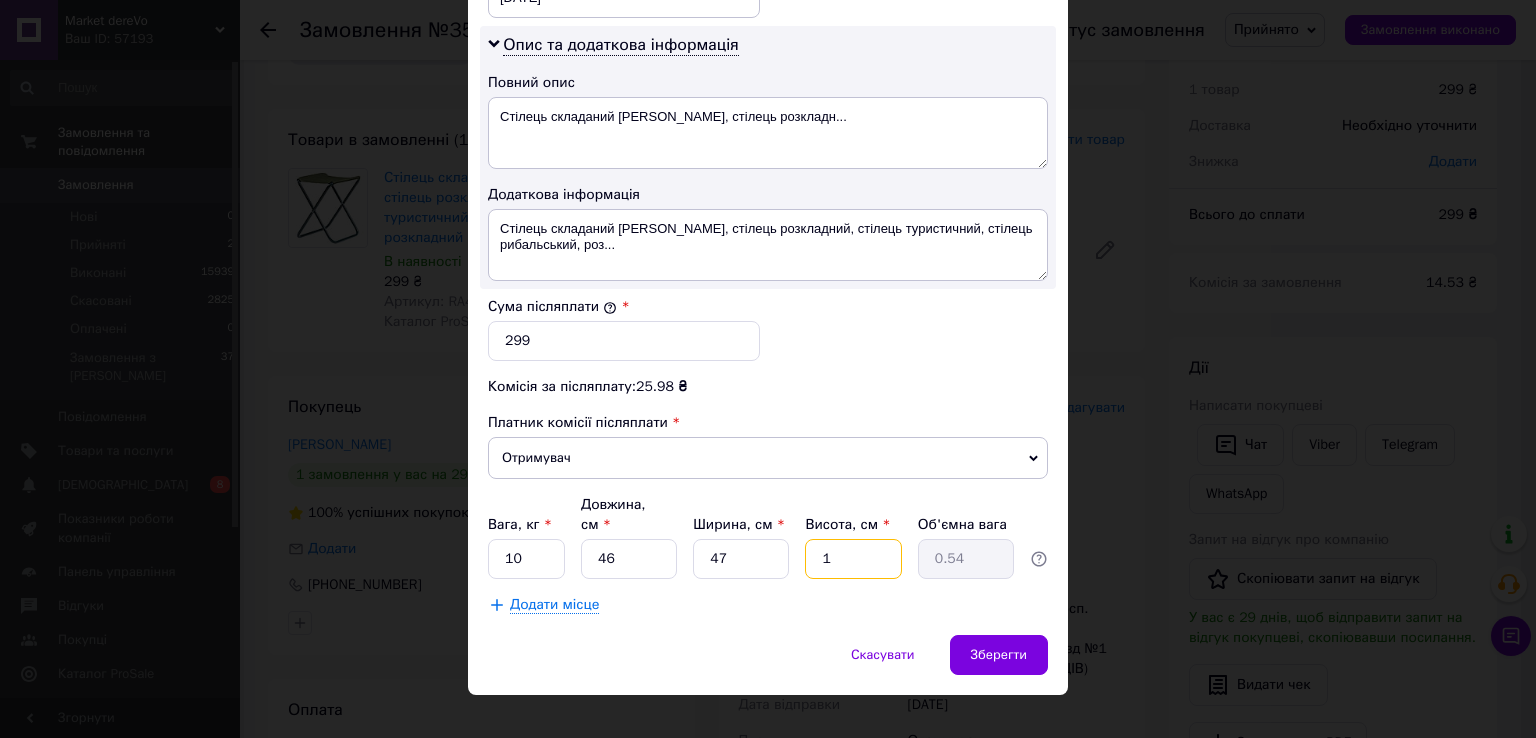 type on "11" 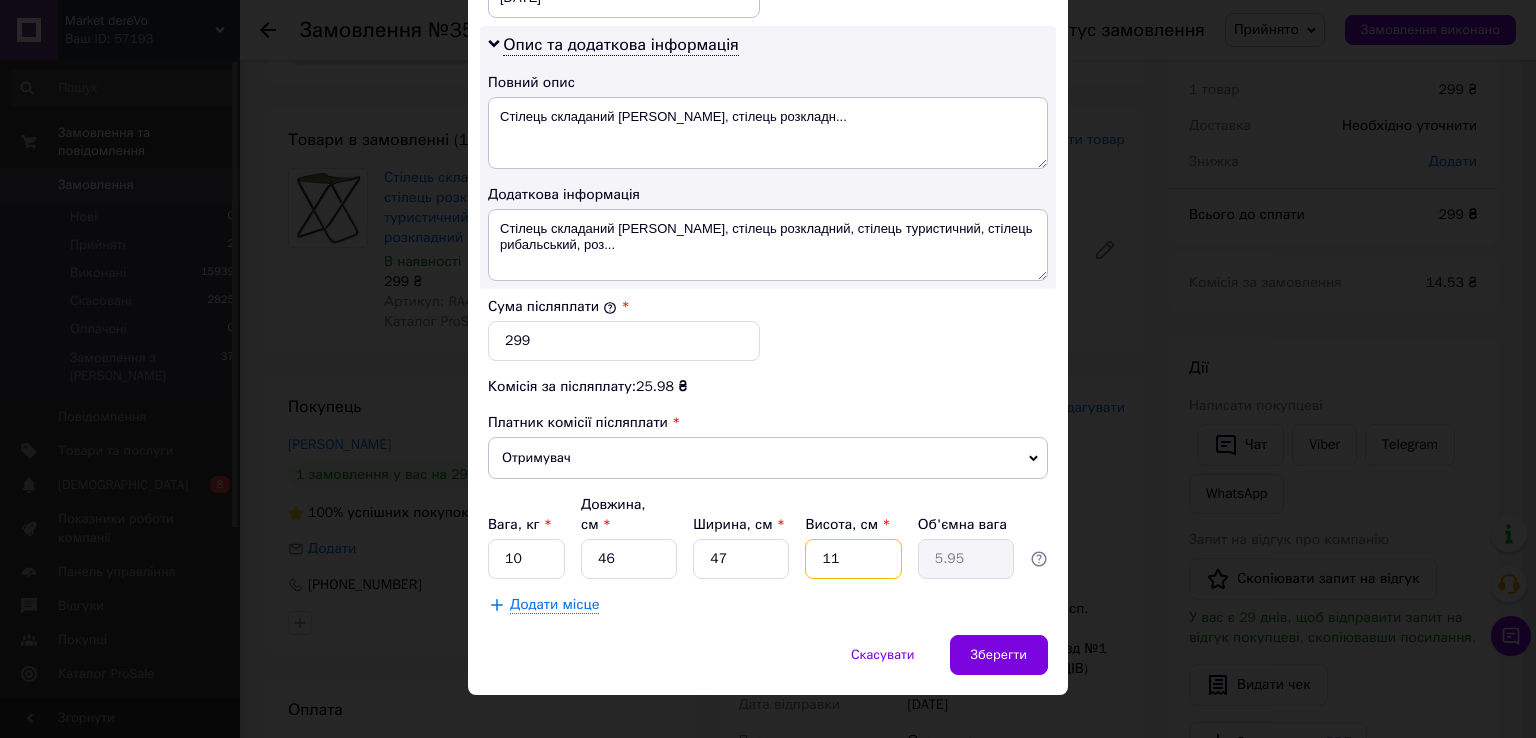 type on "11" 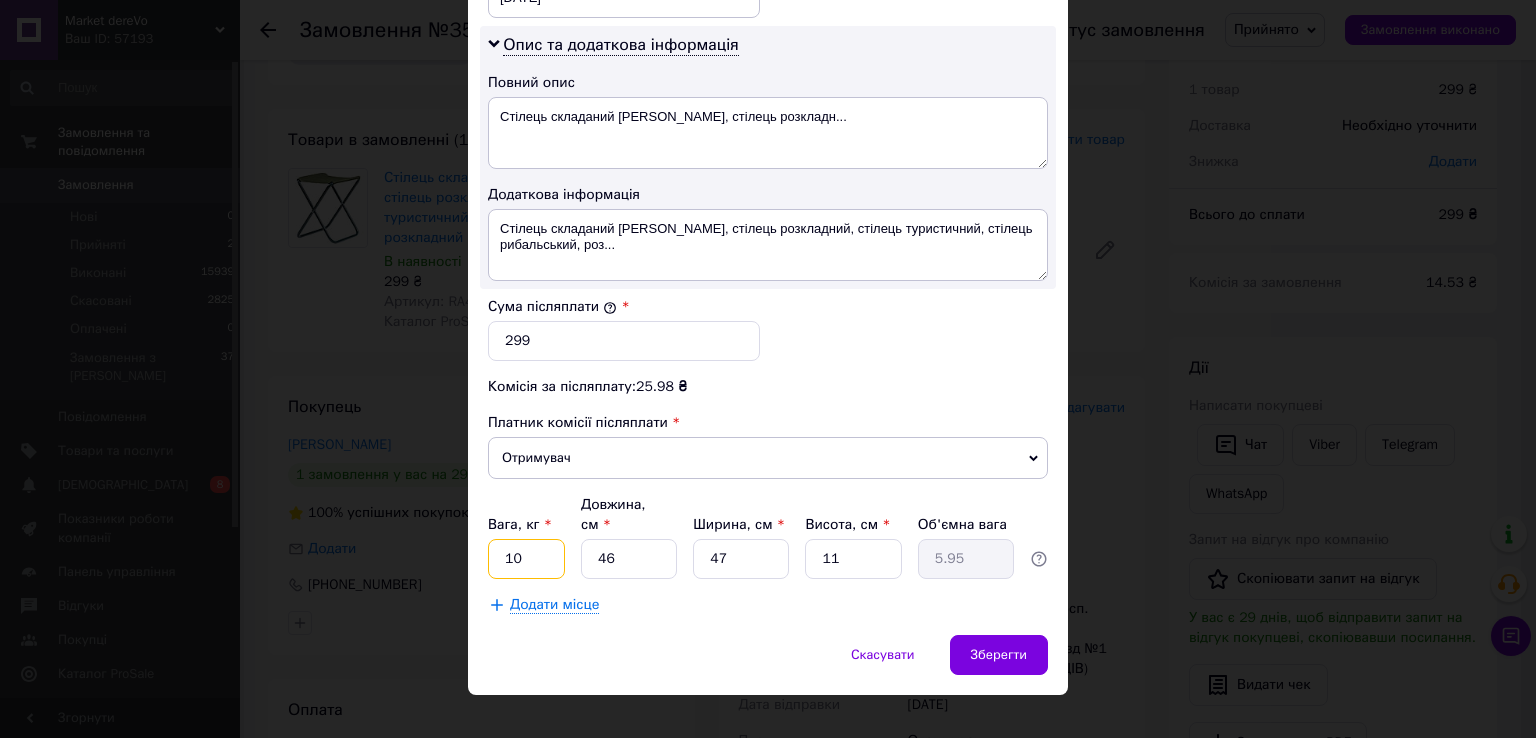 drag, startPoint x: 520, startPoint y: 533, endPoint x: 497, endPoint y: 535, distance: 23.086792 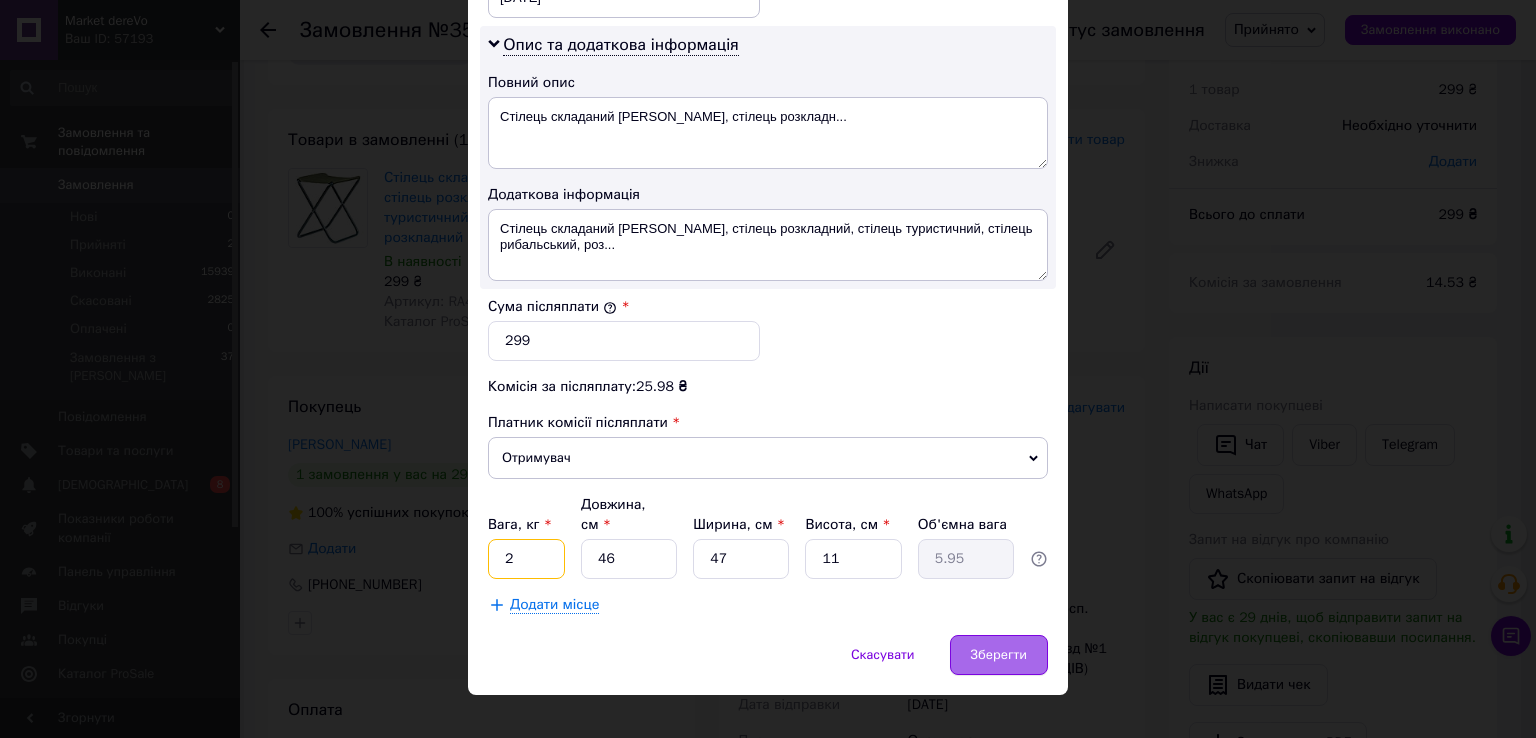 type on "2" 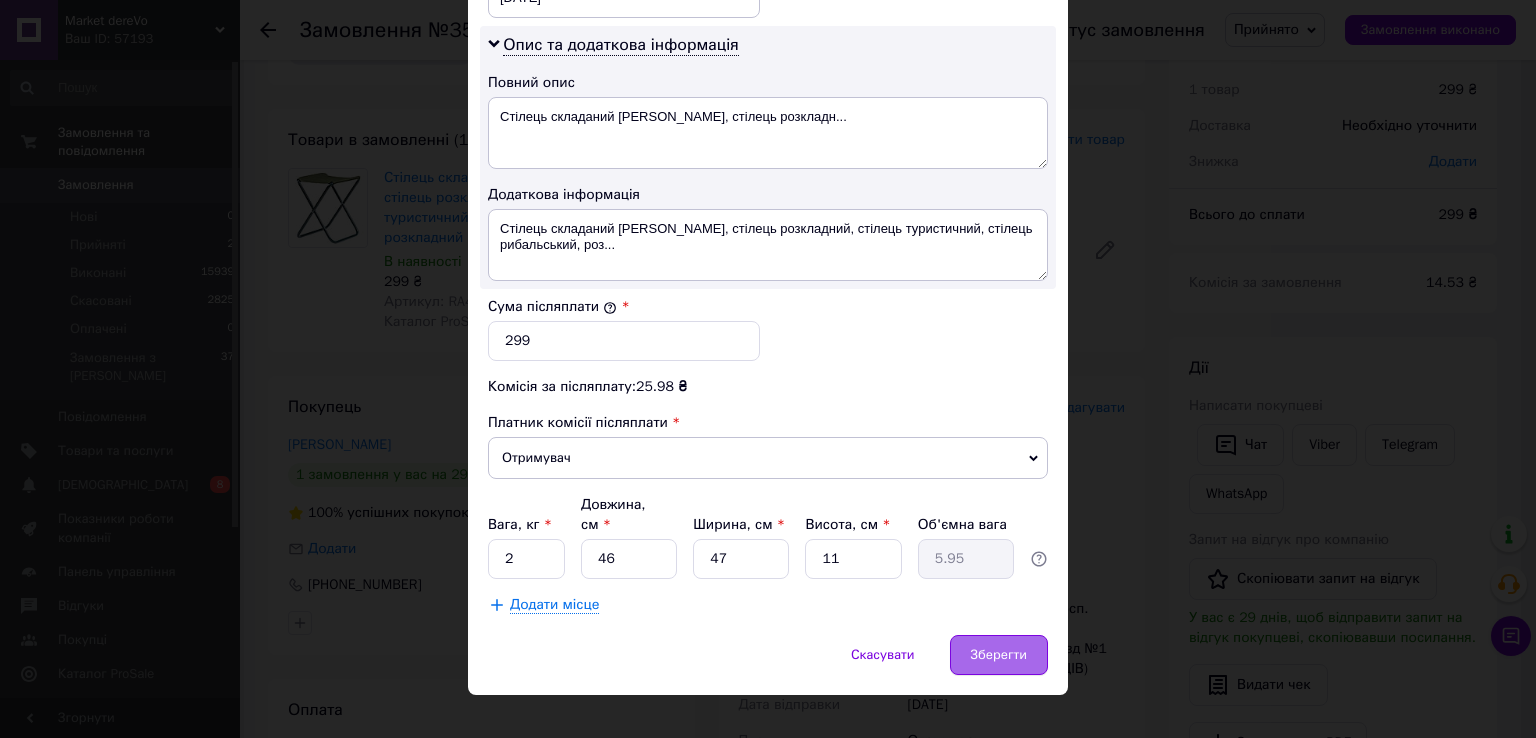 click on "Зберегти" at bounding box center [999, 655] 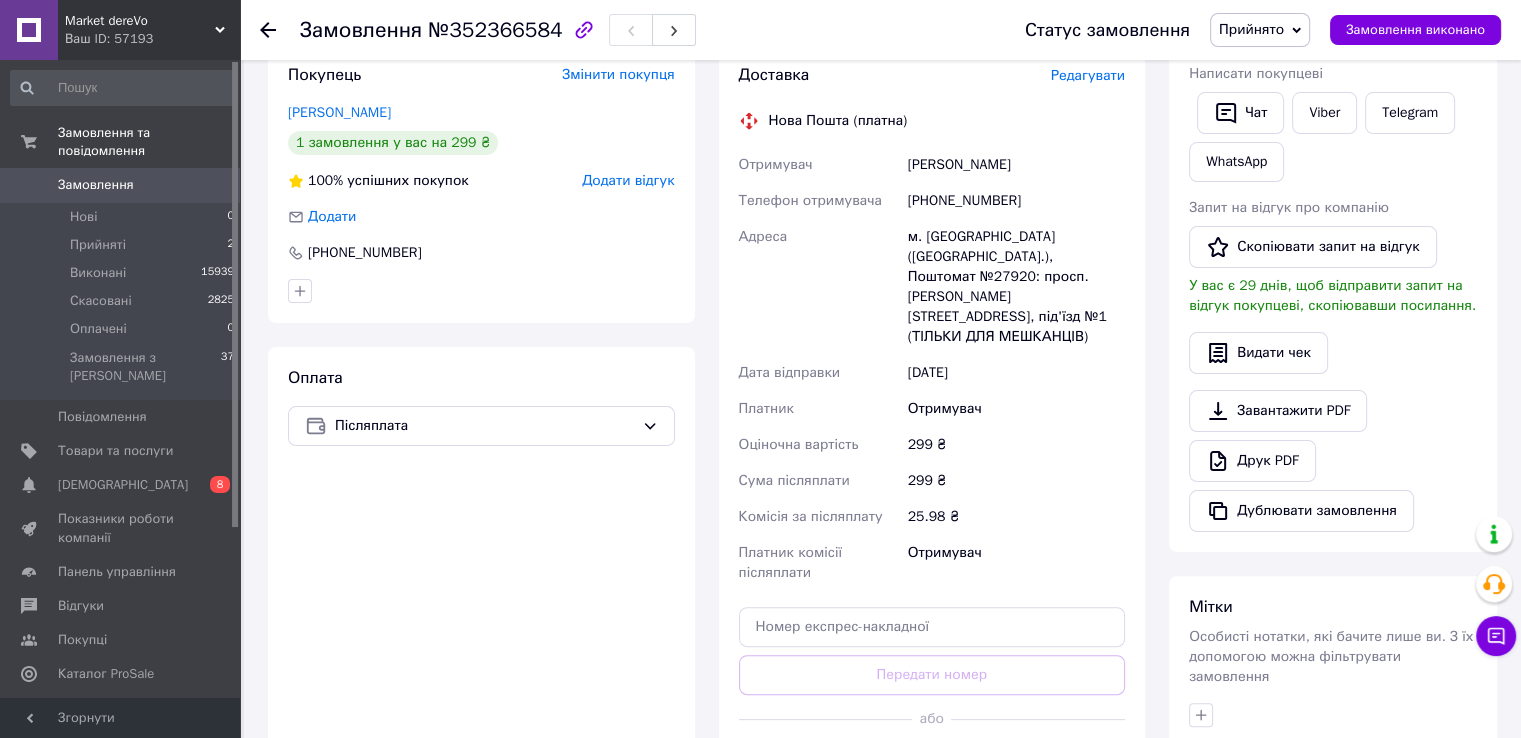 scroll, scrollTop: 483, scrollLeft: 0, axis: vertical 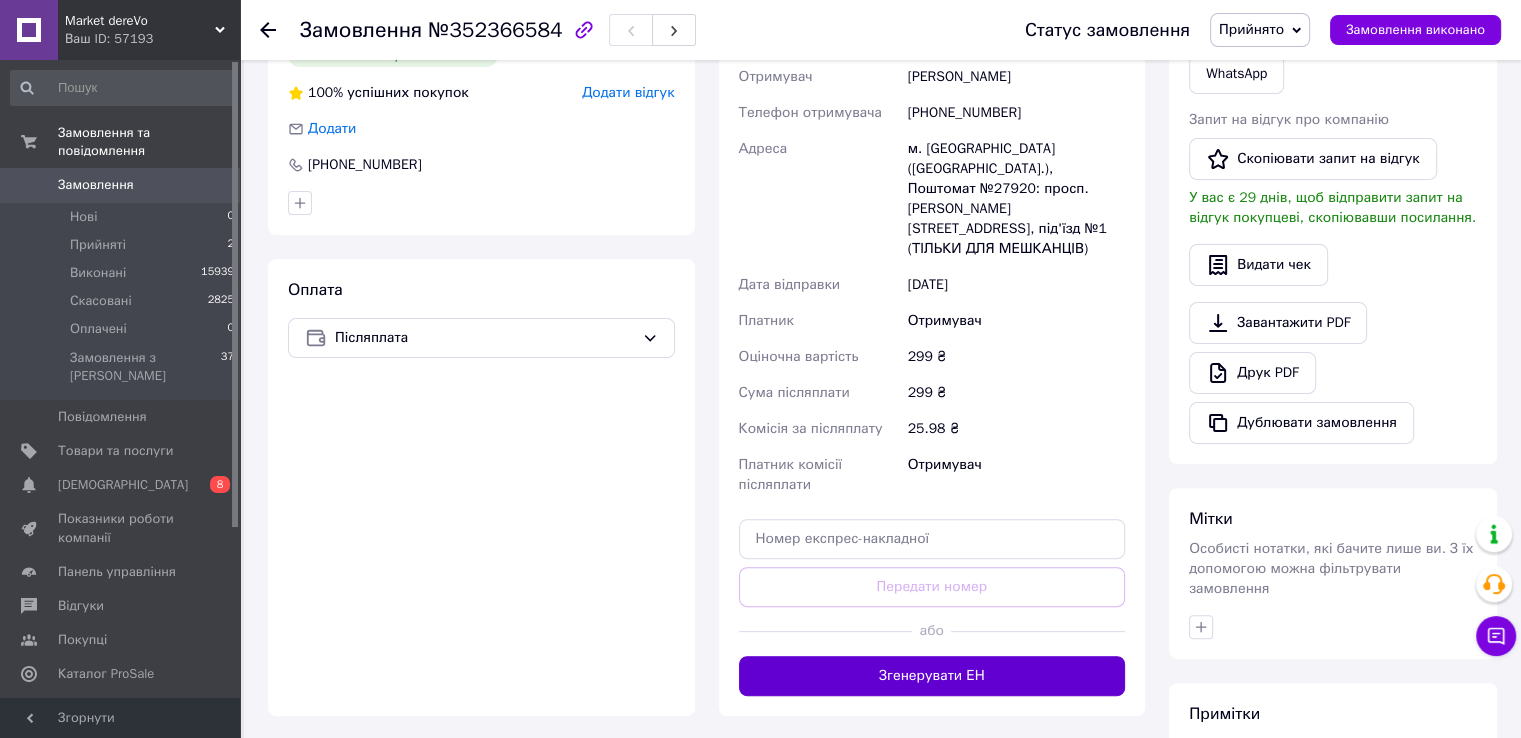 click on "Згенерувати ЕН" at bounding box center (932, 676) 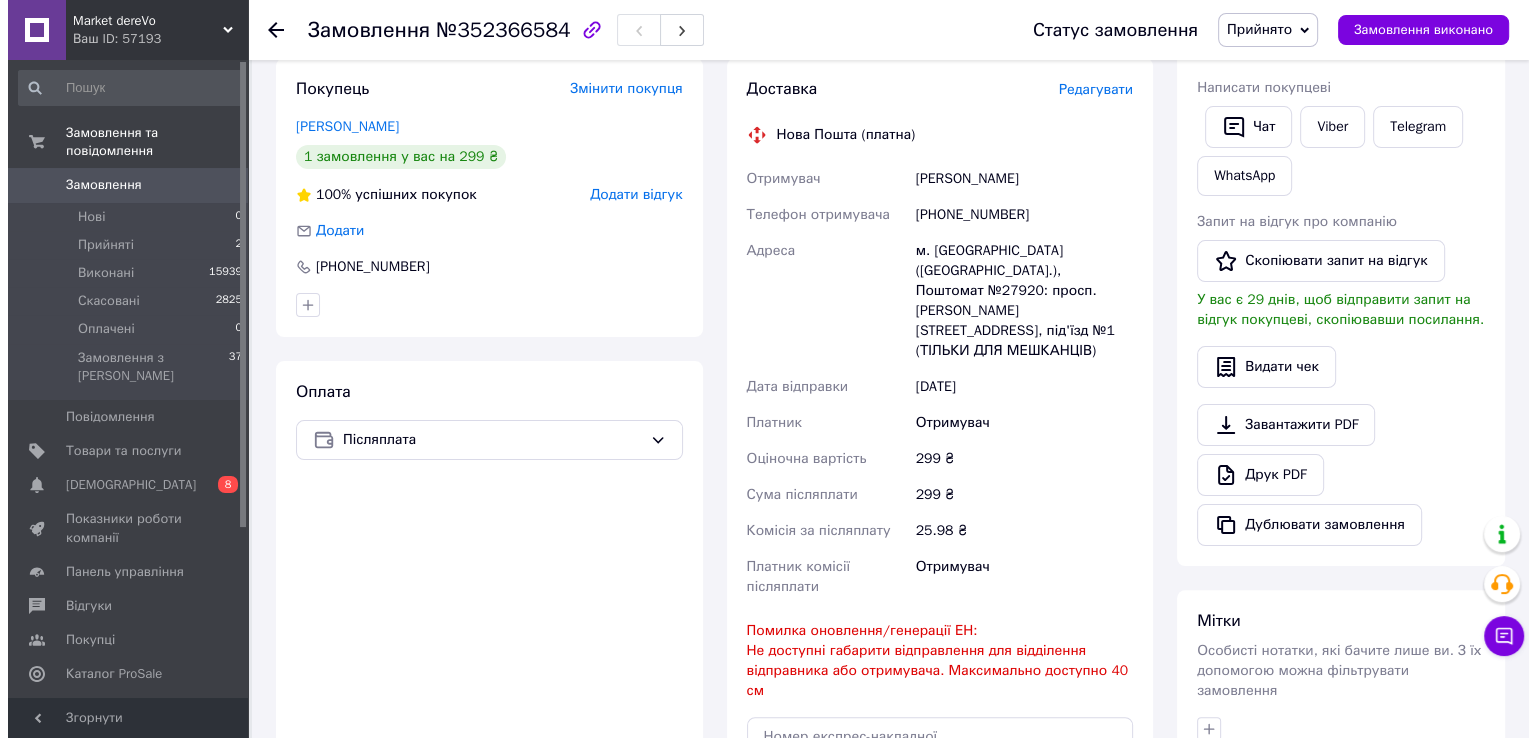 scroll, scrollTop: 379, scrollLeft: 0, axis: vertical 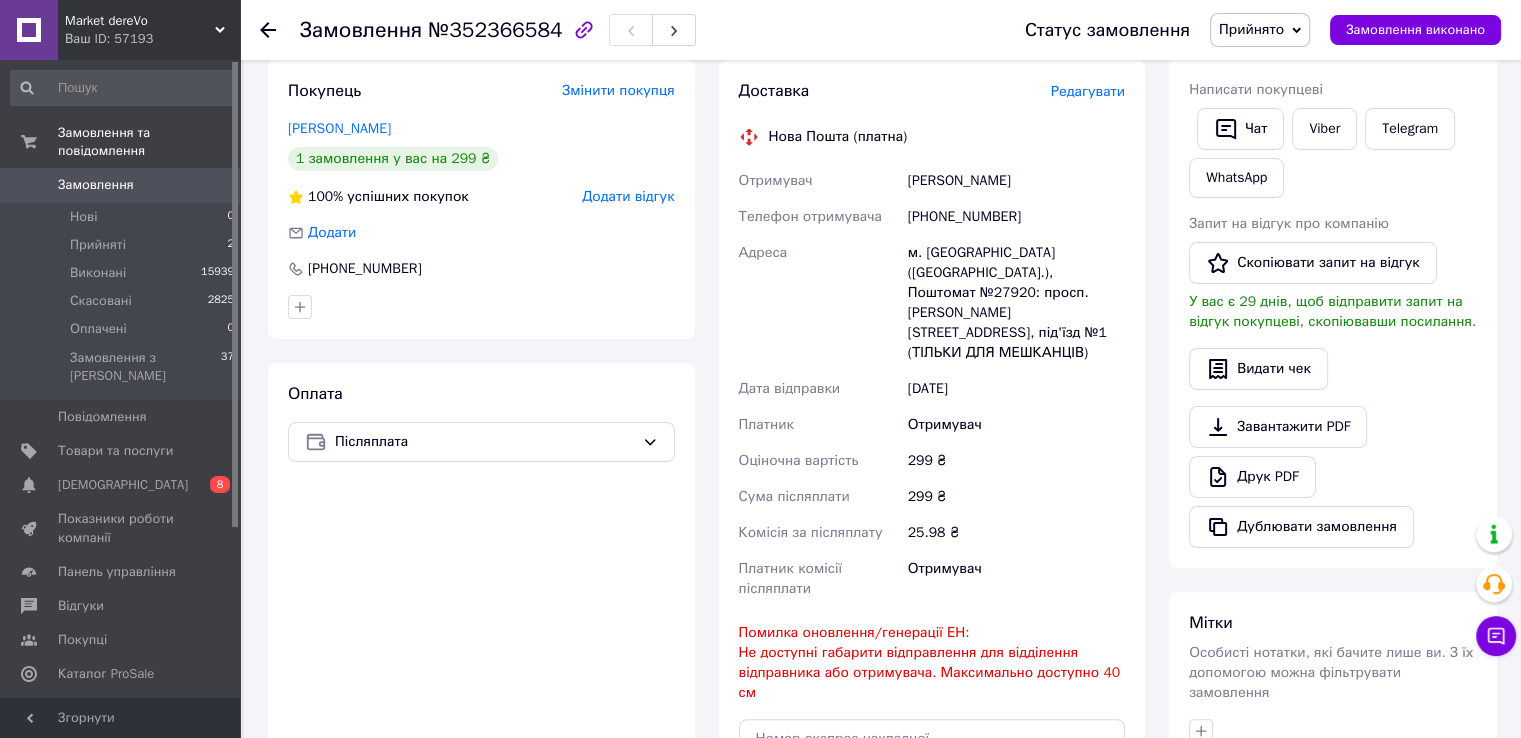 click on "Редагувати" at bounding box center (1088, 91) 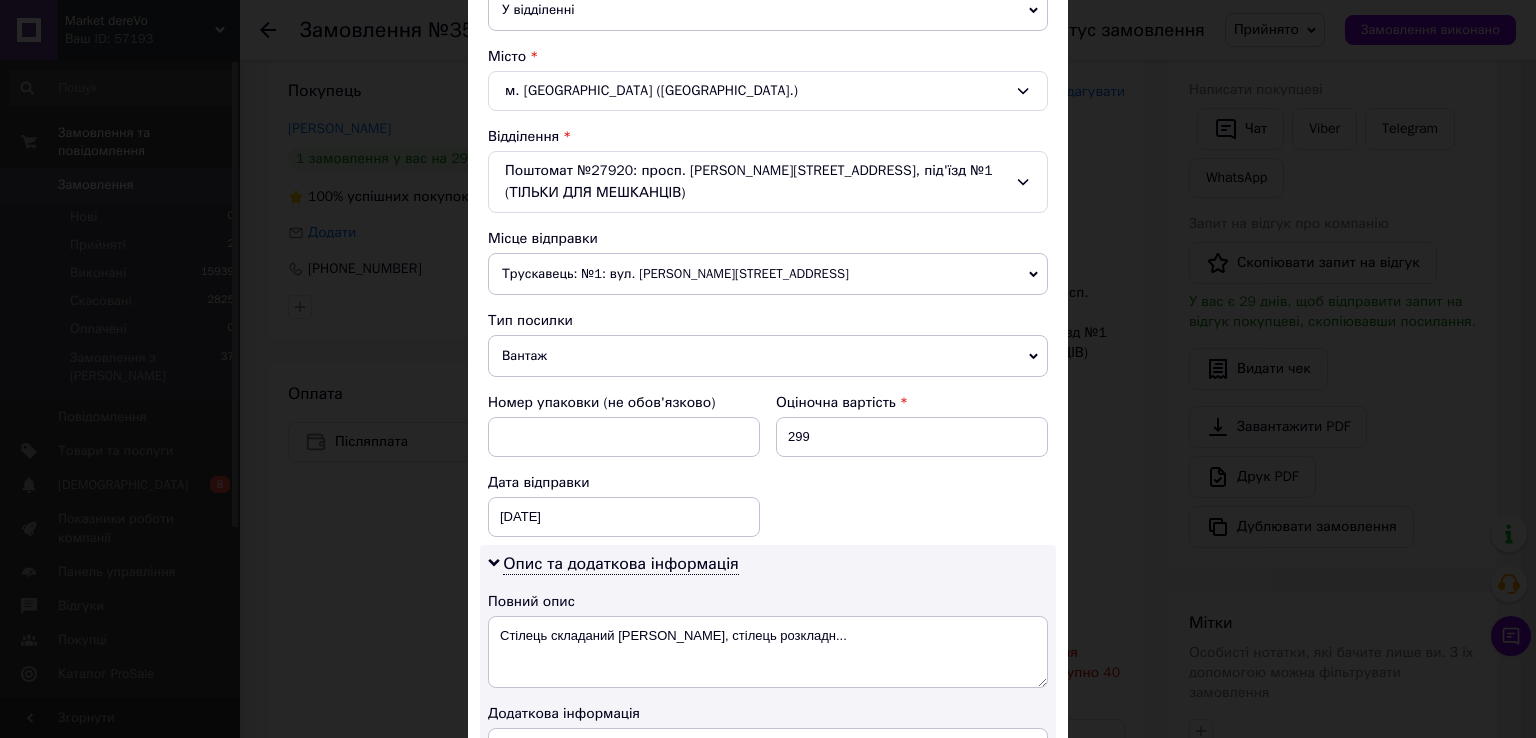 scroll, scrollTop: 486, scrollLeft: 0, axis: vertical 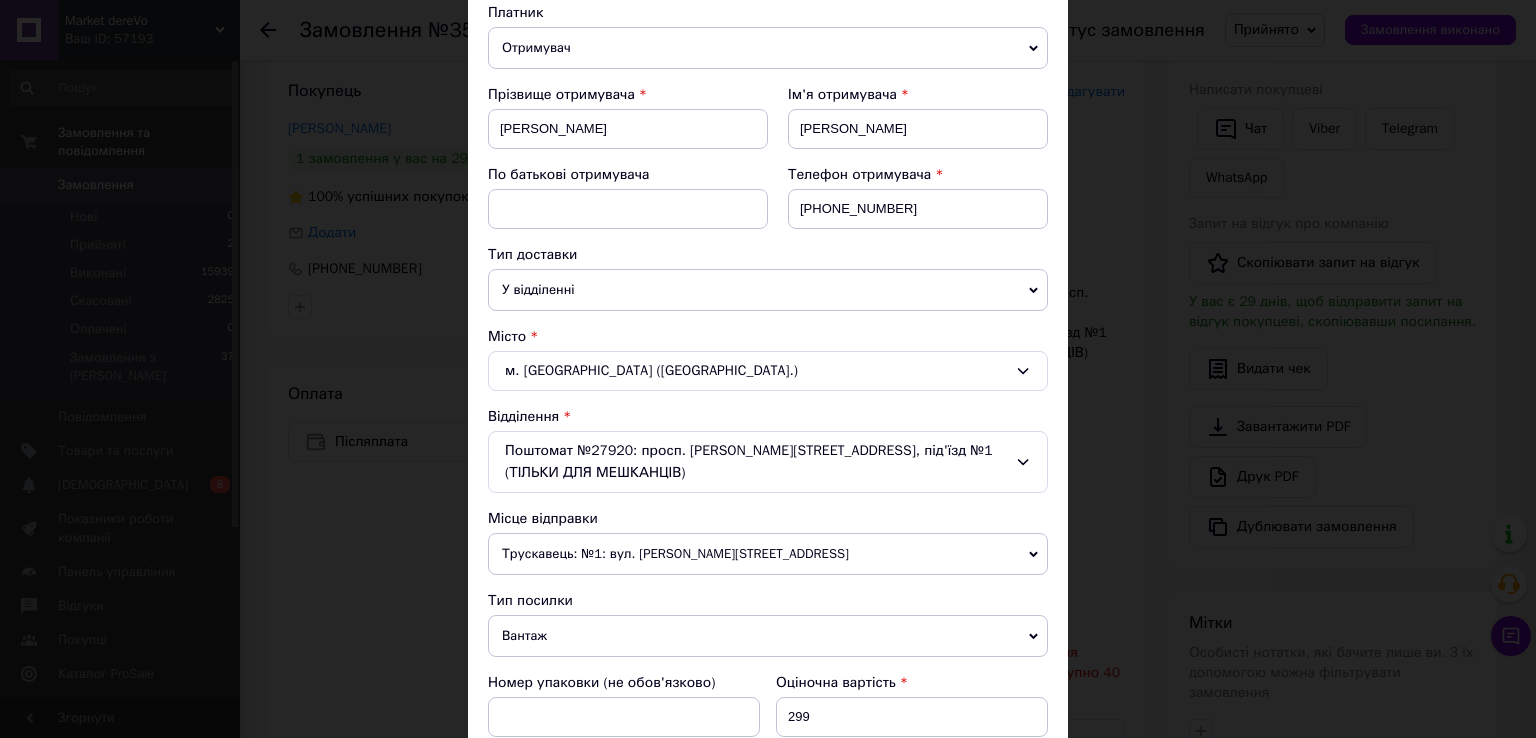 click on "У відділенні" at bounding box center (768, 290) 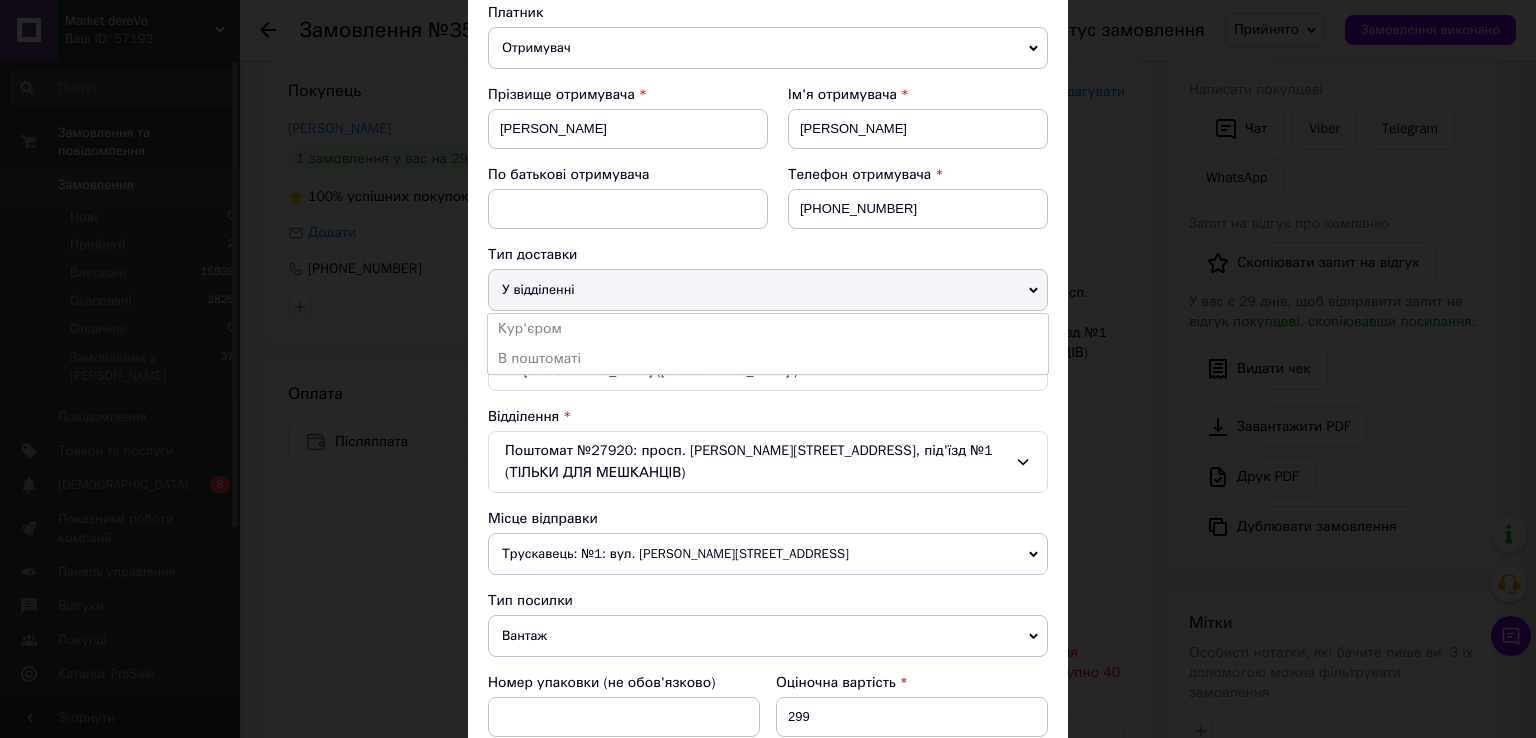 click on "У відділенні" at bounding box center (768, 290) 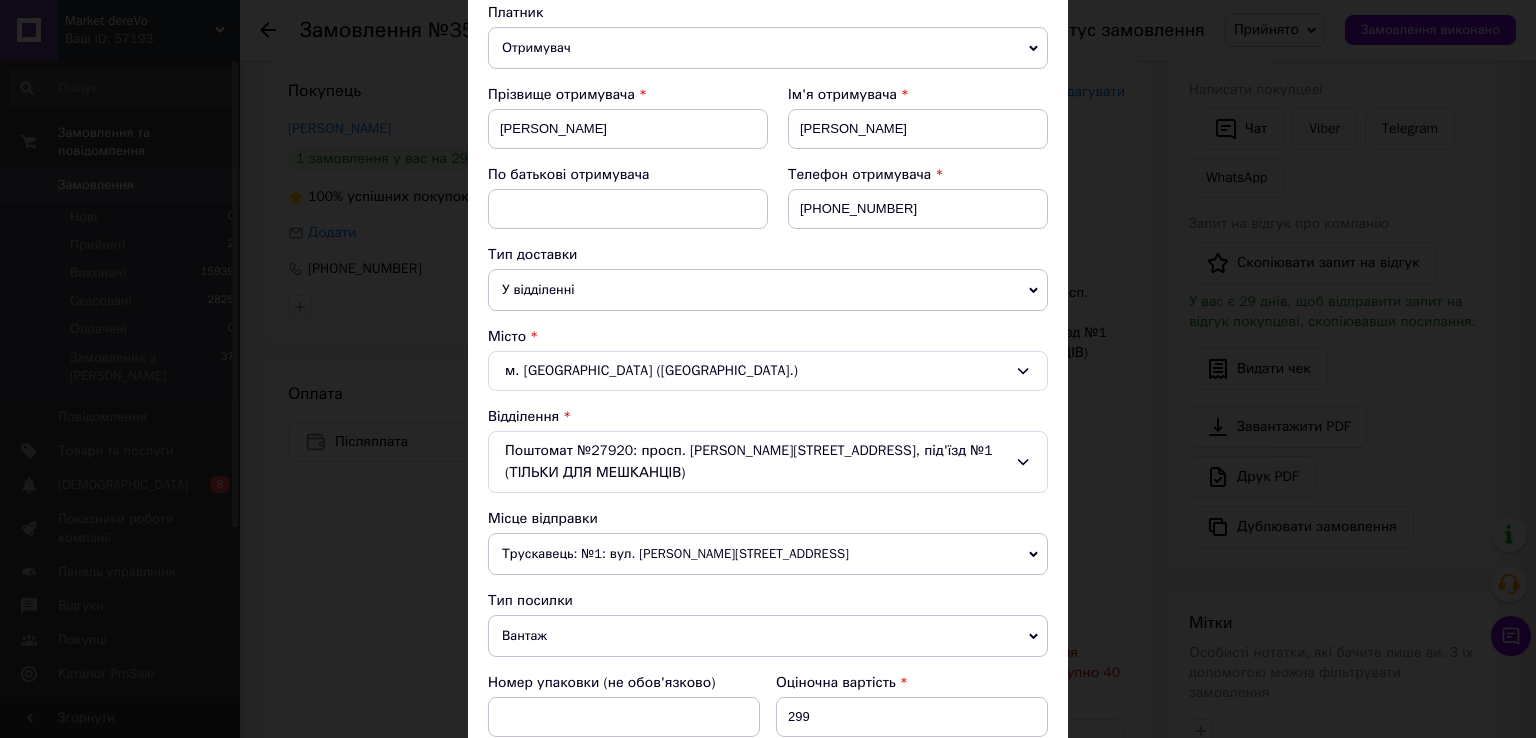 click on "Поштомат №27920: просп. [PERSON_NAME][STREET_ADDRESS], під'їзд №1 (ТІЛЬКИ ДЛЯ МЕШКАНЦІВ)" at bounding box center (768, 462) 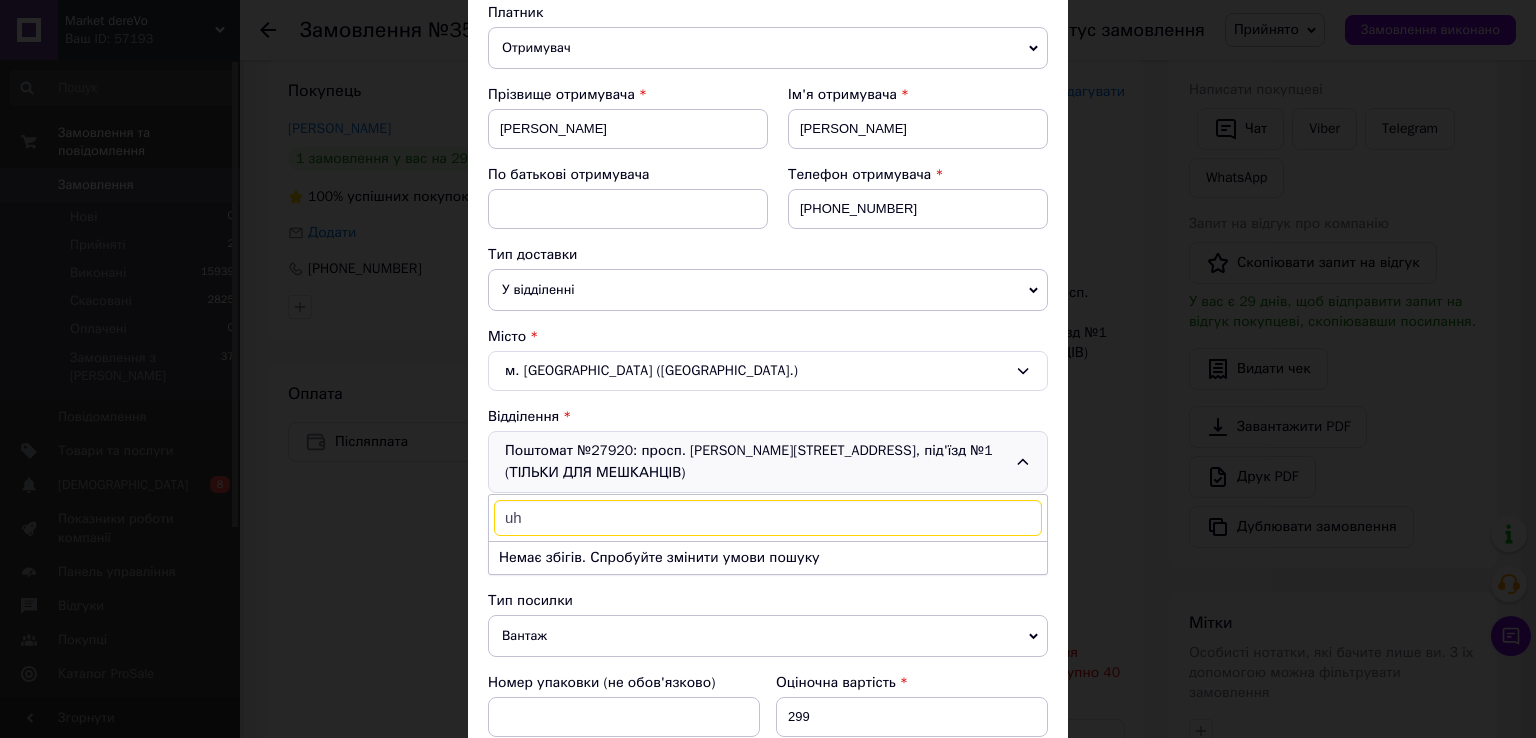 type on "u" 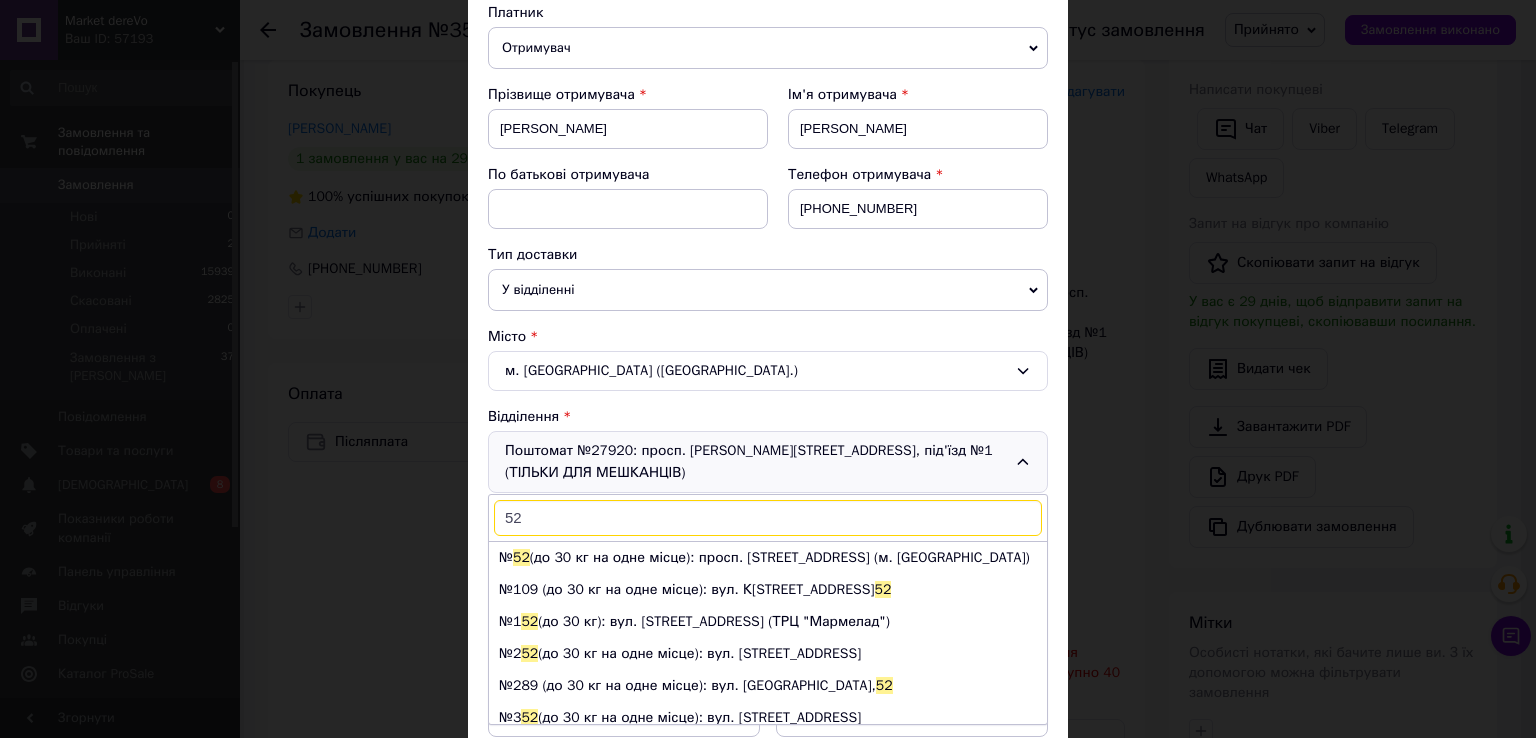 type on "5" 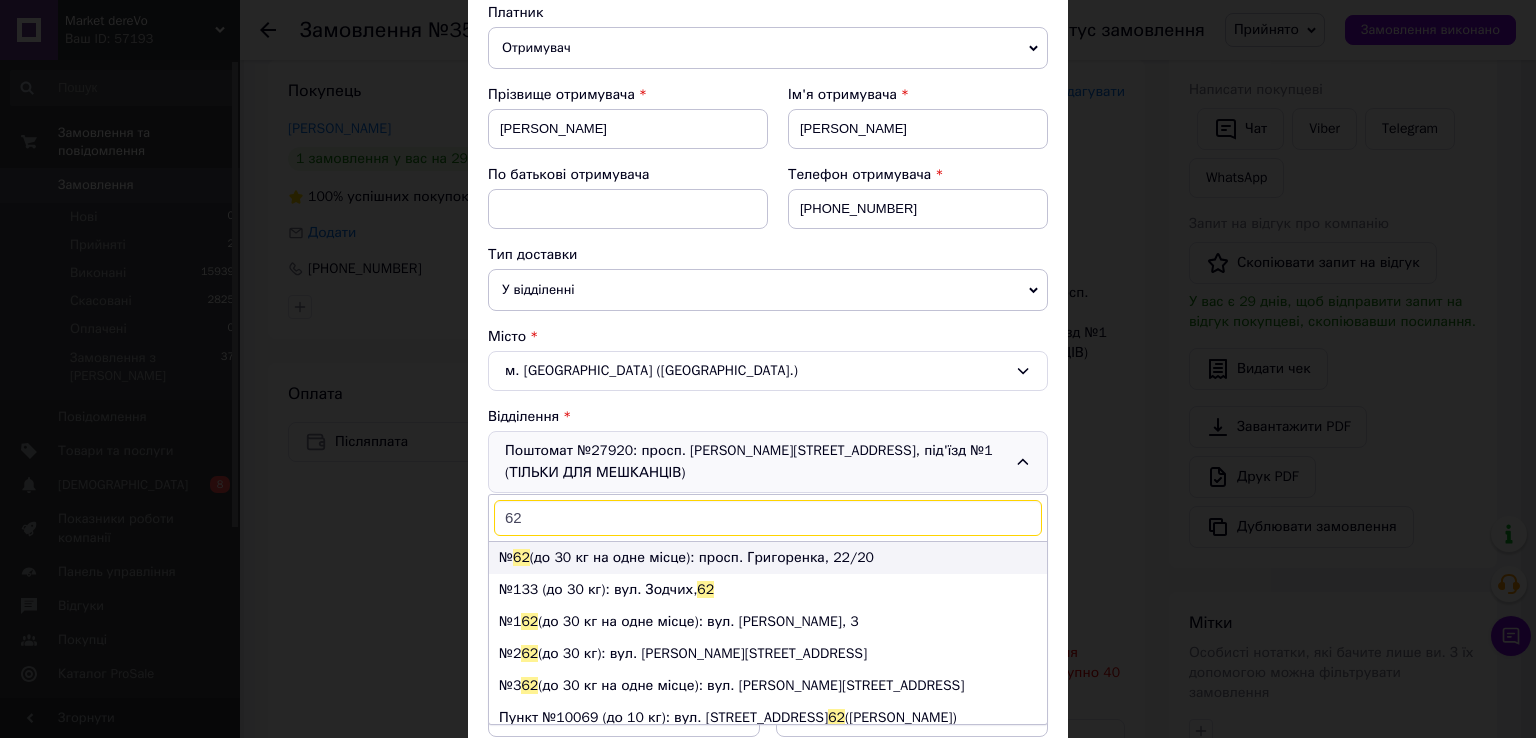 type on "62" 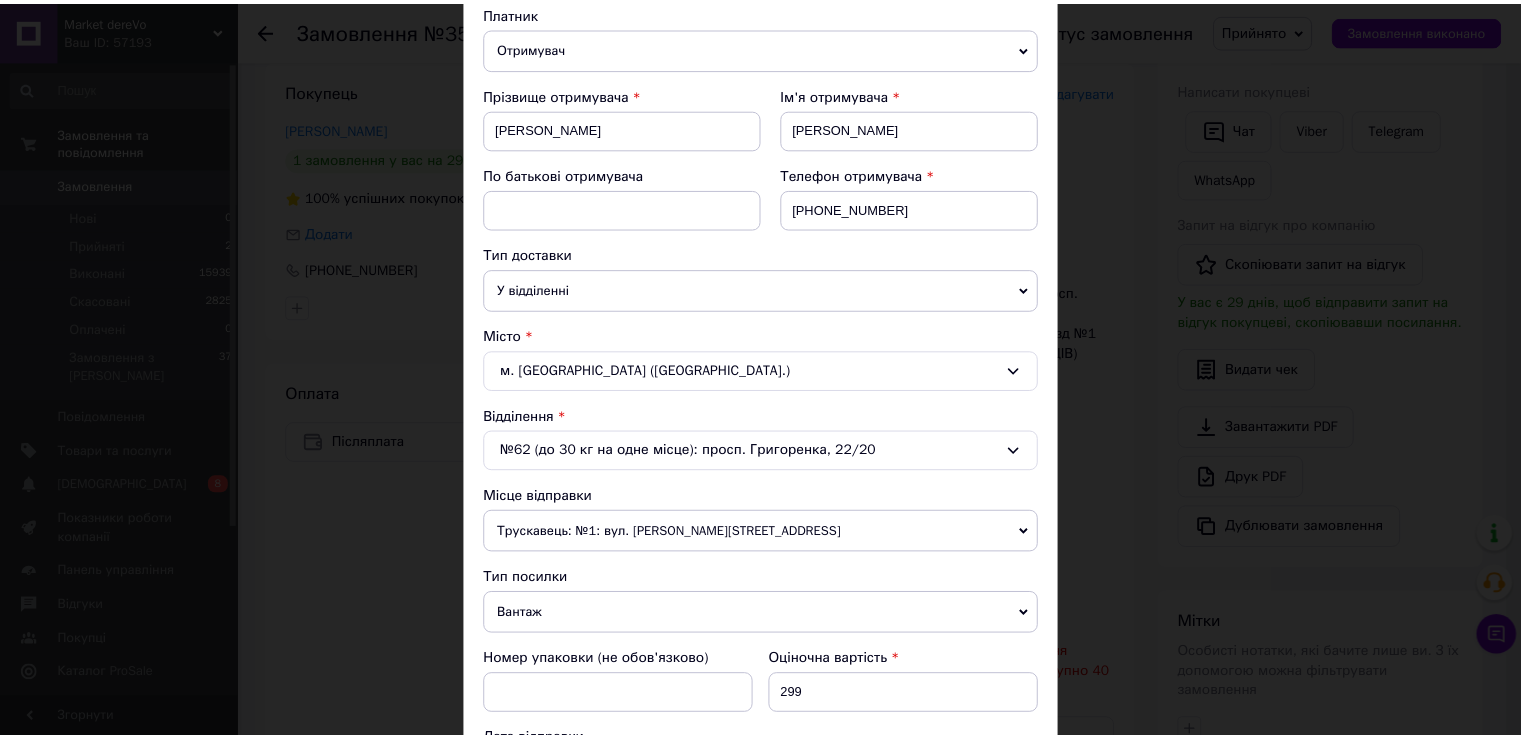 scroll, scrollTop: 1005, scrollLeft: 0, axis: vertical 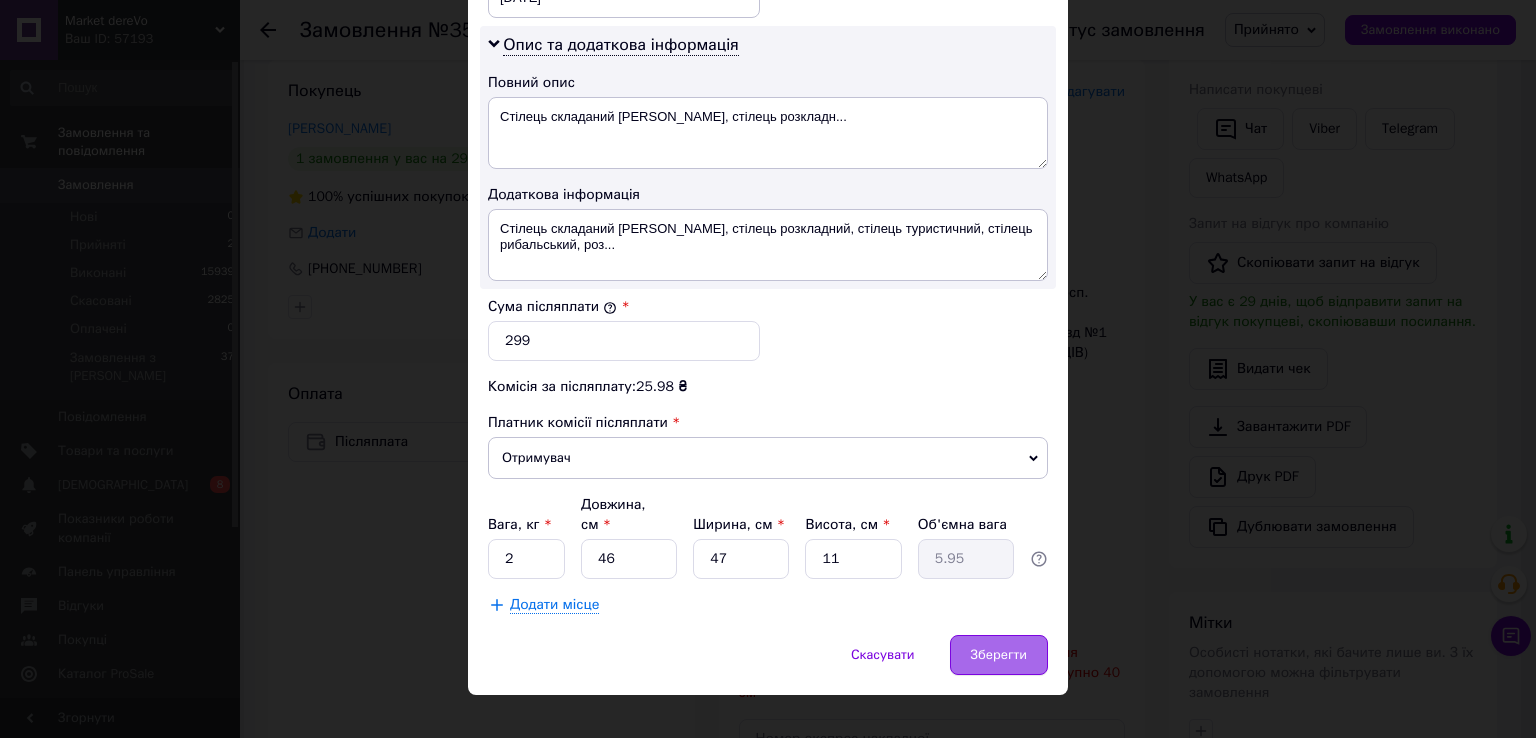 click on "Зберегти" at bounding box center (999, 655) 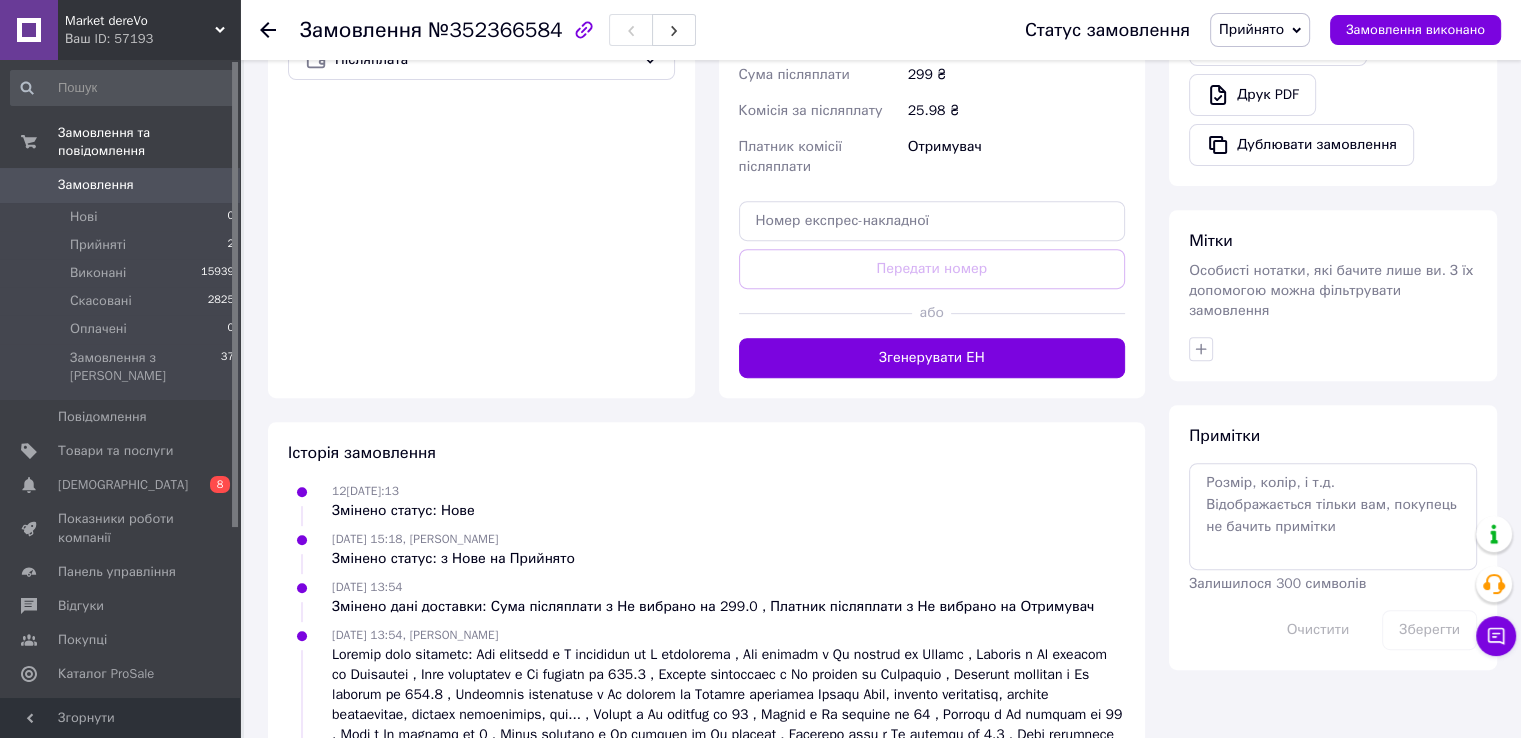 scroll, scrollTop: 759, scrollLeft: 0, axis: vertical 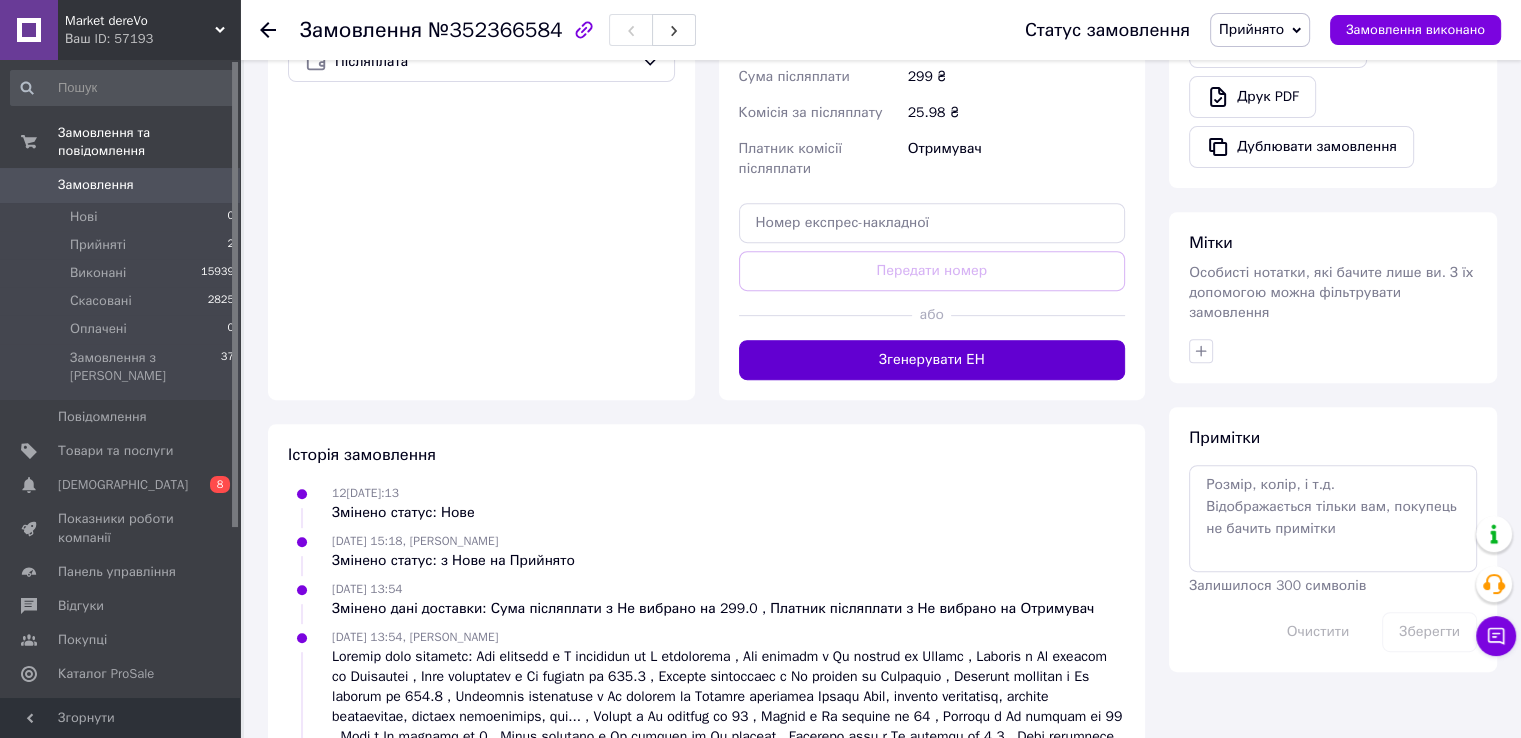 click on "Згенерувати ЕН" at bounding box center (932, 360) 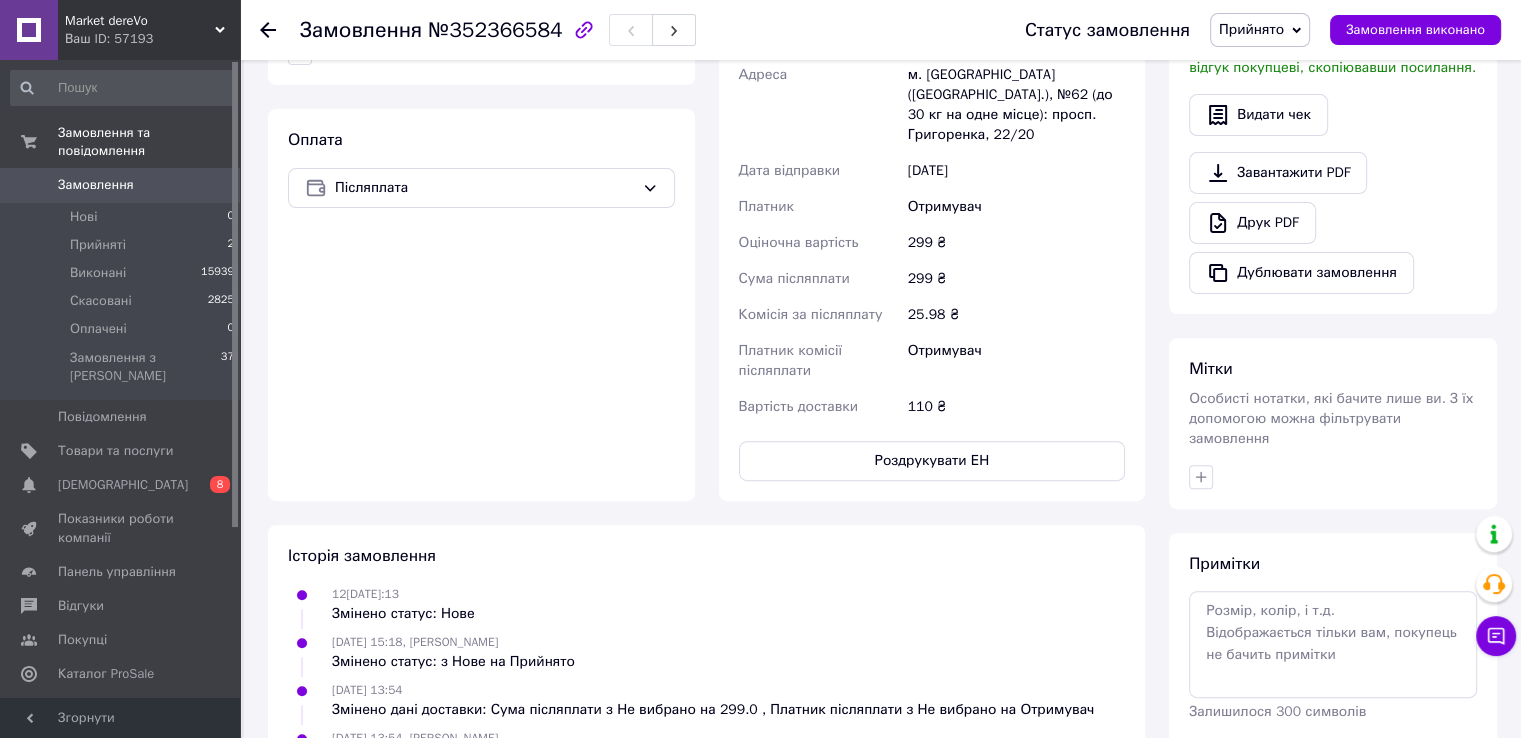 scroll, scrollTop: 631, scrollLeft: 0, axis: vertical 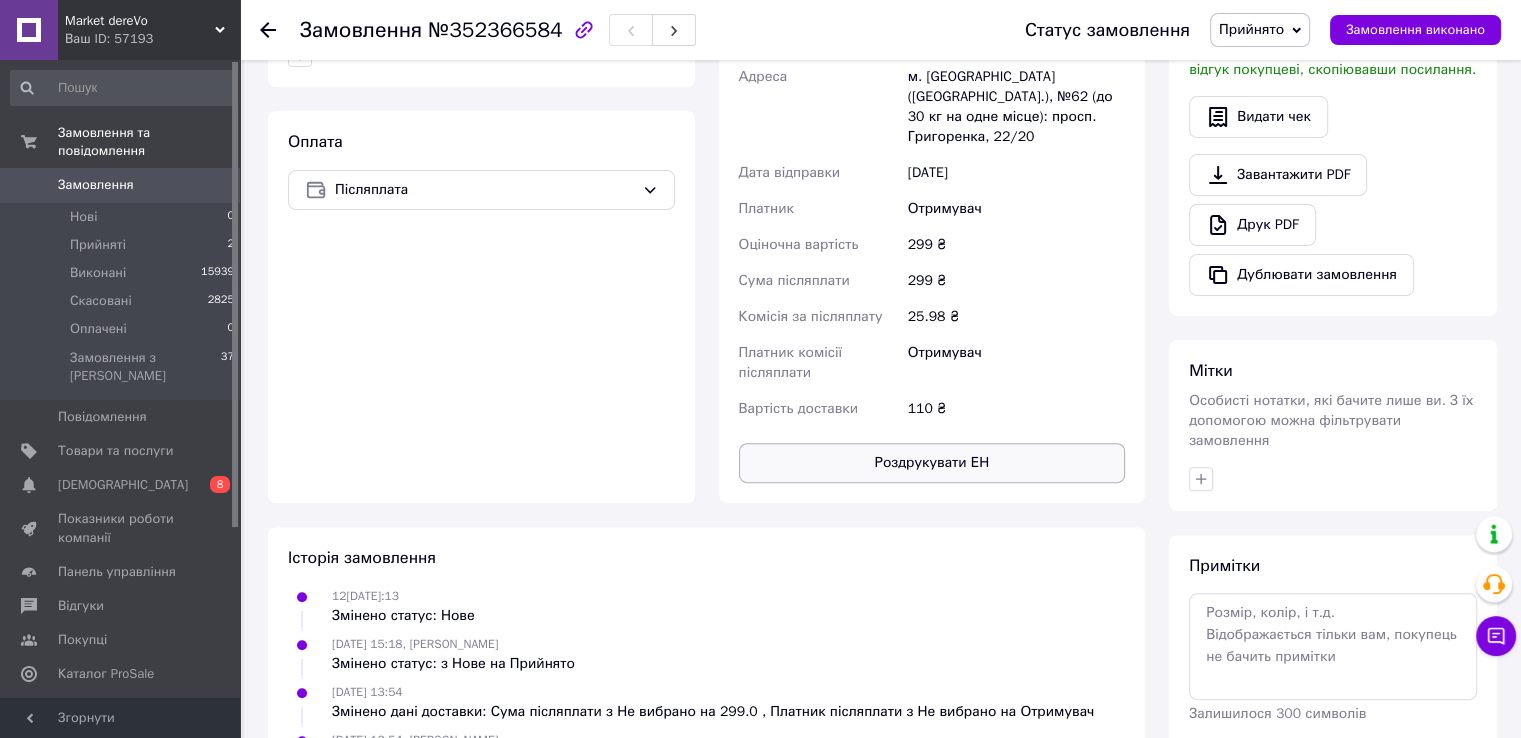 click on "Роздрукувати ЕН" at bounding box center (932, 463) 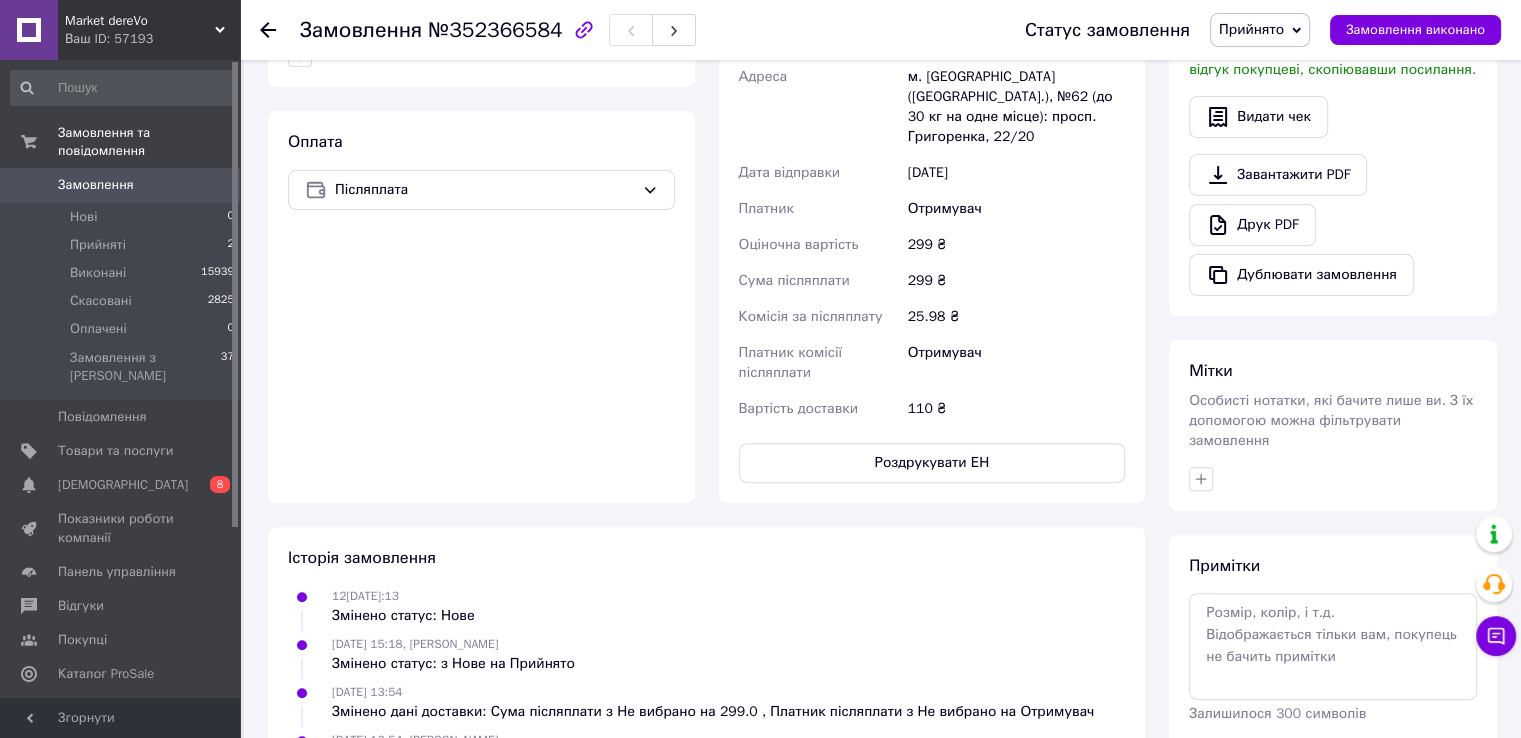 click on "Оплата Післяплата" at bounding box center (481, 307) 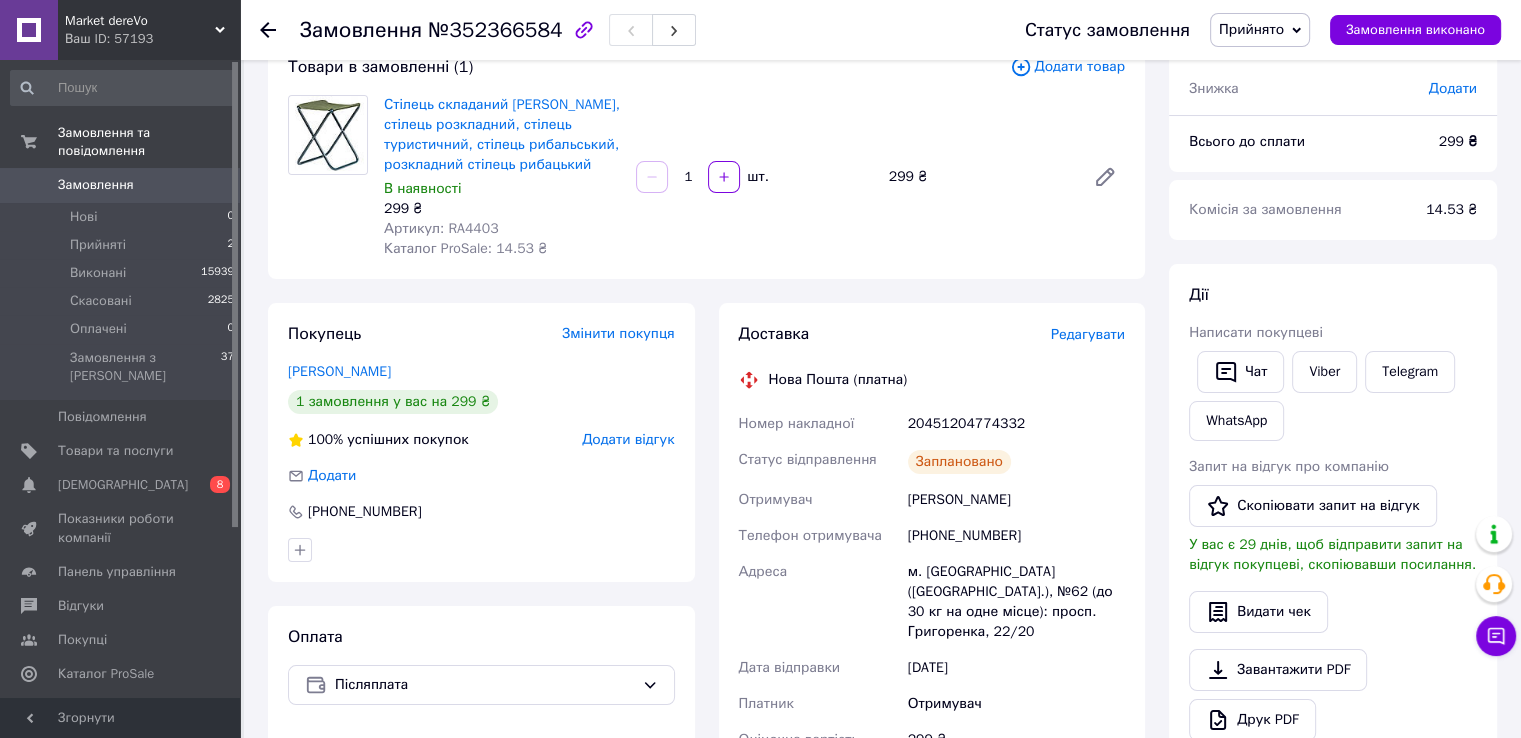 scroll, scrollTop: 126, scrollLeft: 0, axis: vertical 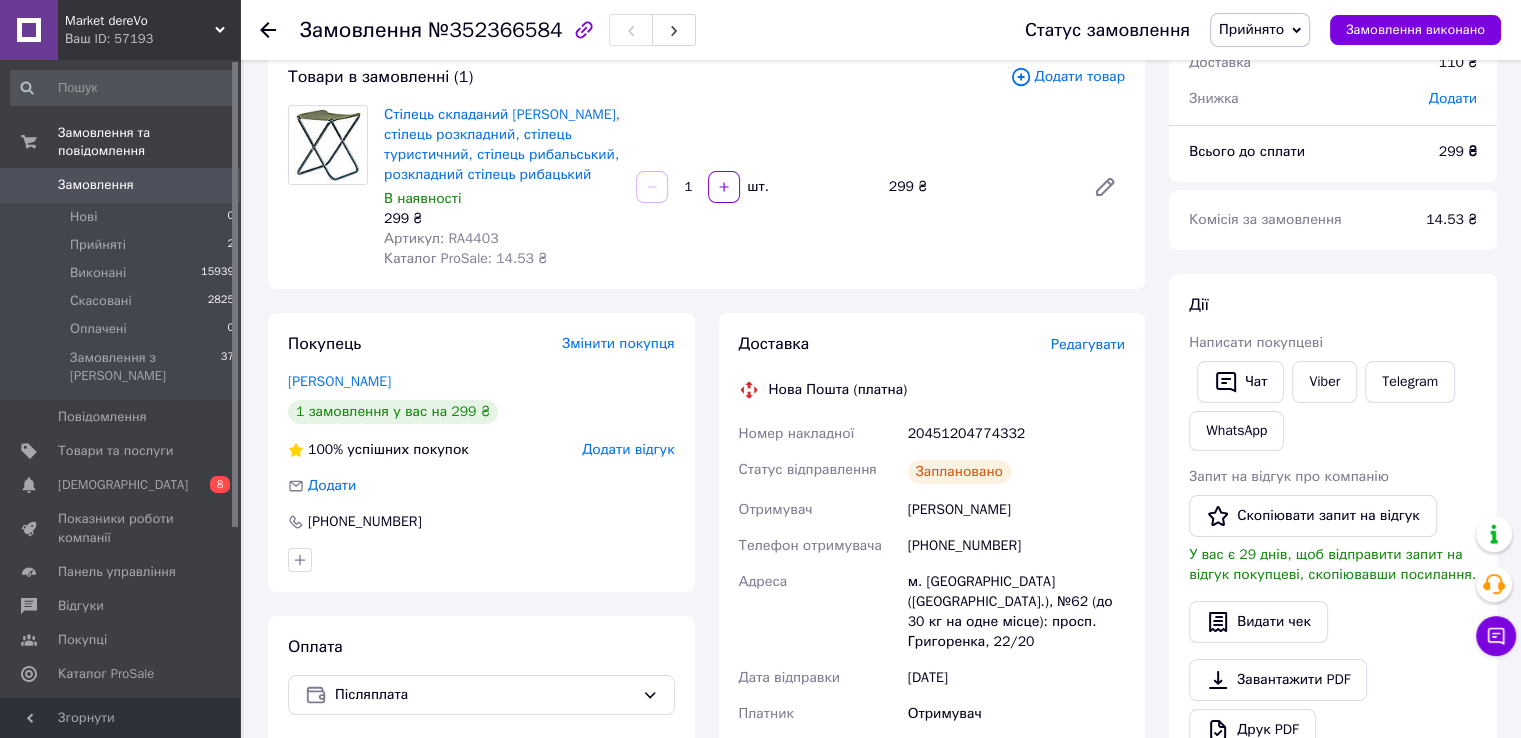 click on "Оплата Післяплата" at bounding box center [481, 812] 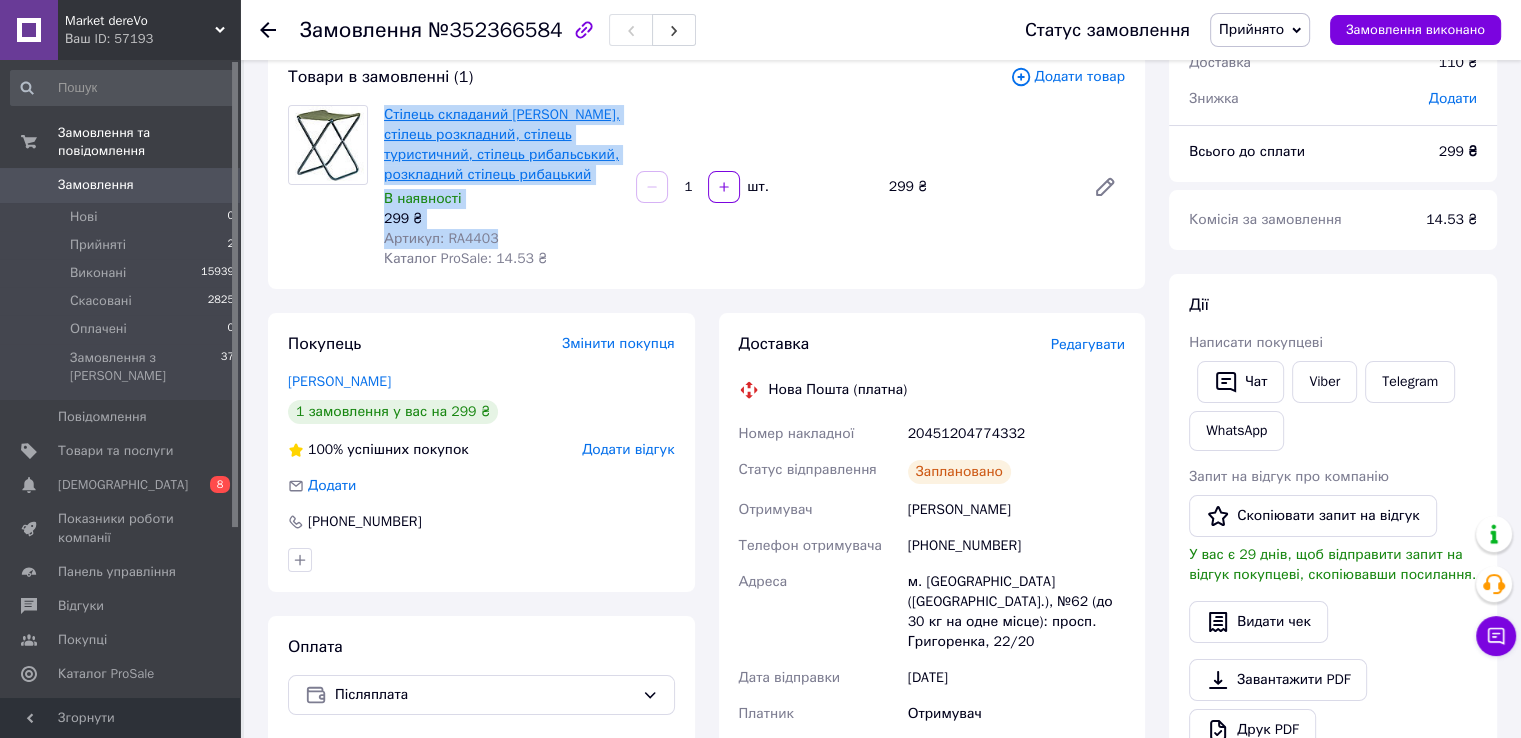 drag, startPoint x: 508, startPoint y: 240, endPoint x: 384, endPoint y: 114, distance: 176.78235 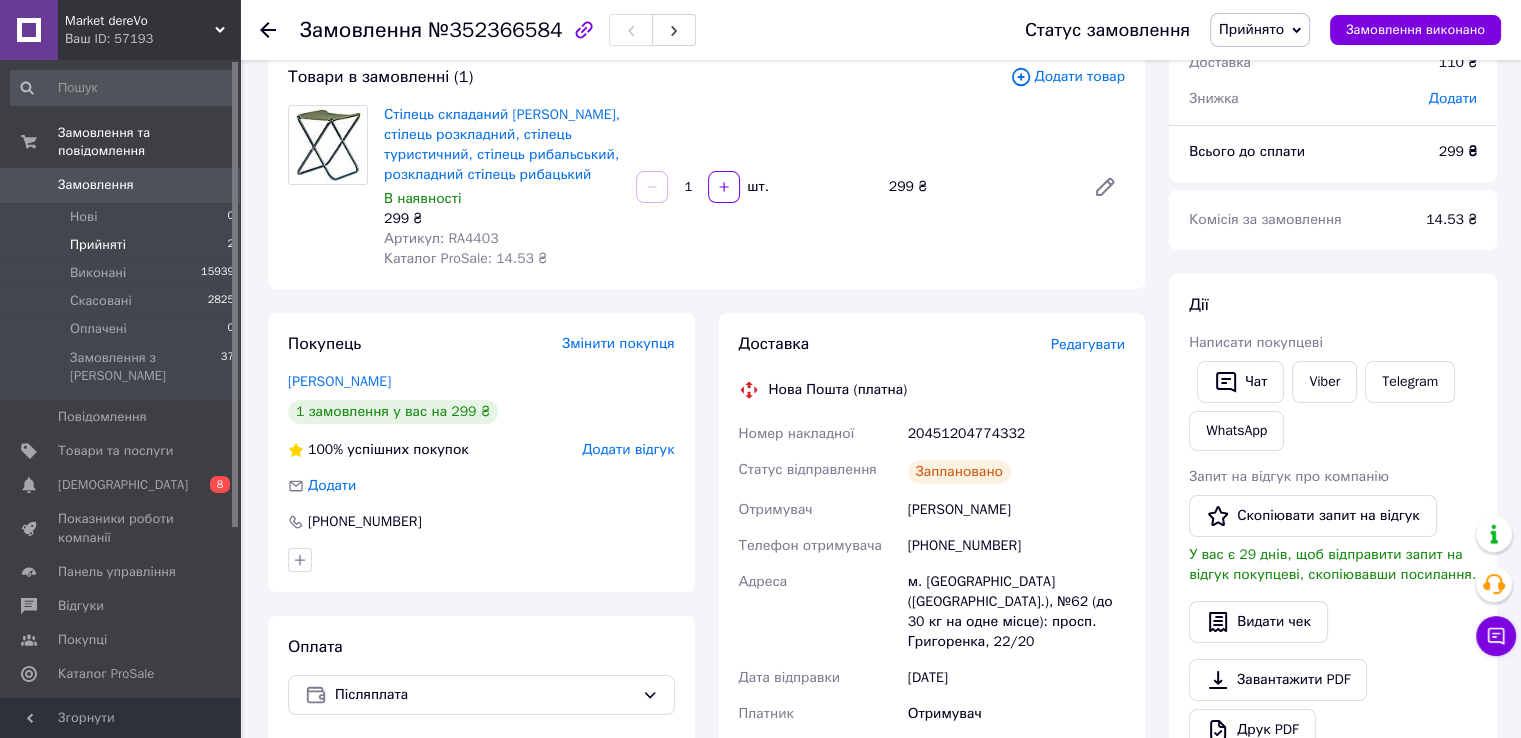 click on "Прийняті" at bounding box center (98, 245) 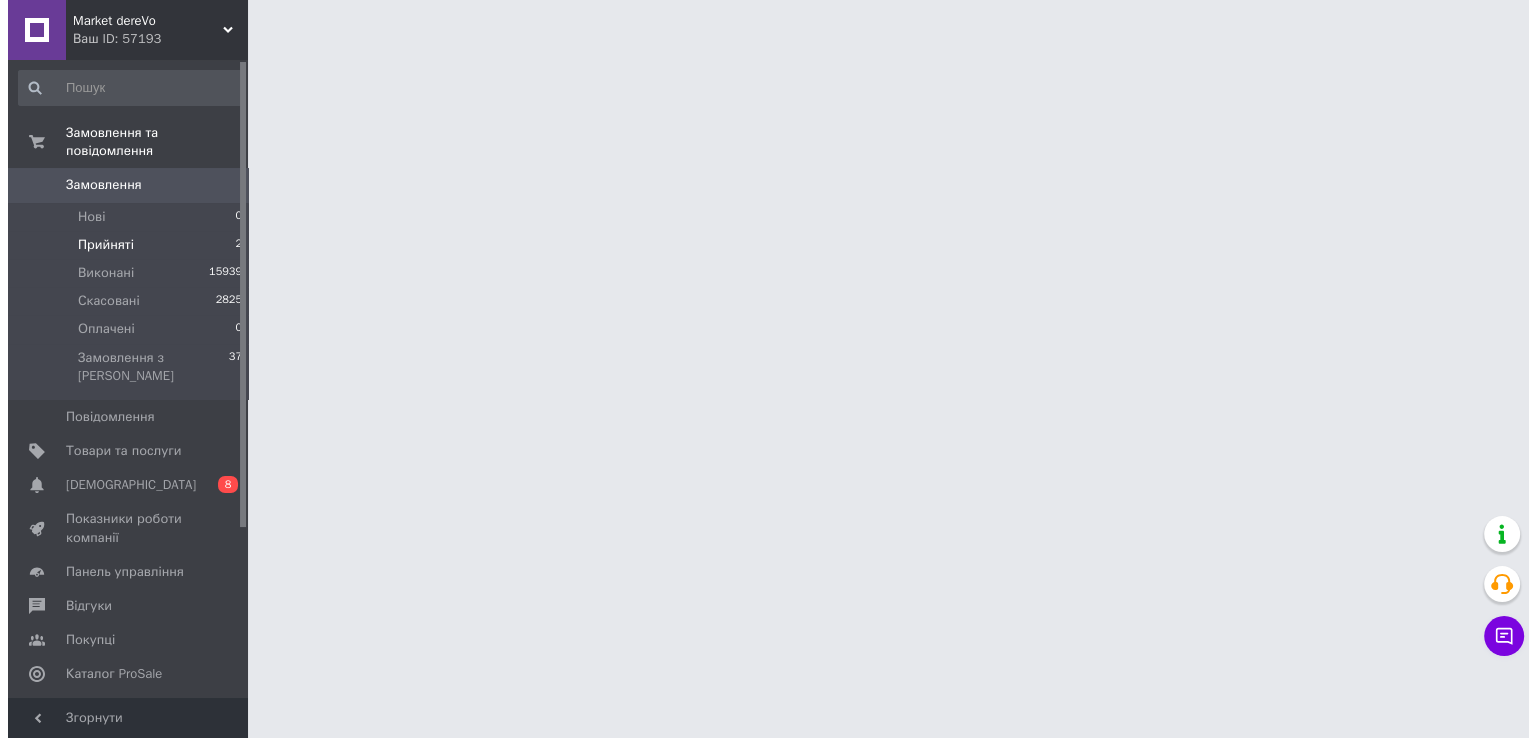 scroll, scrollTop: 0, scrollLeft: 0, axis: both 